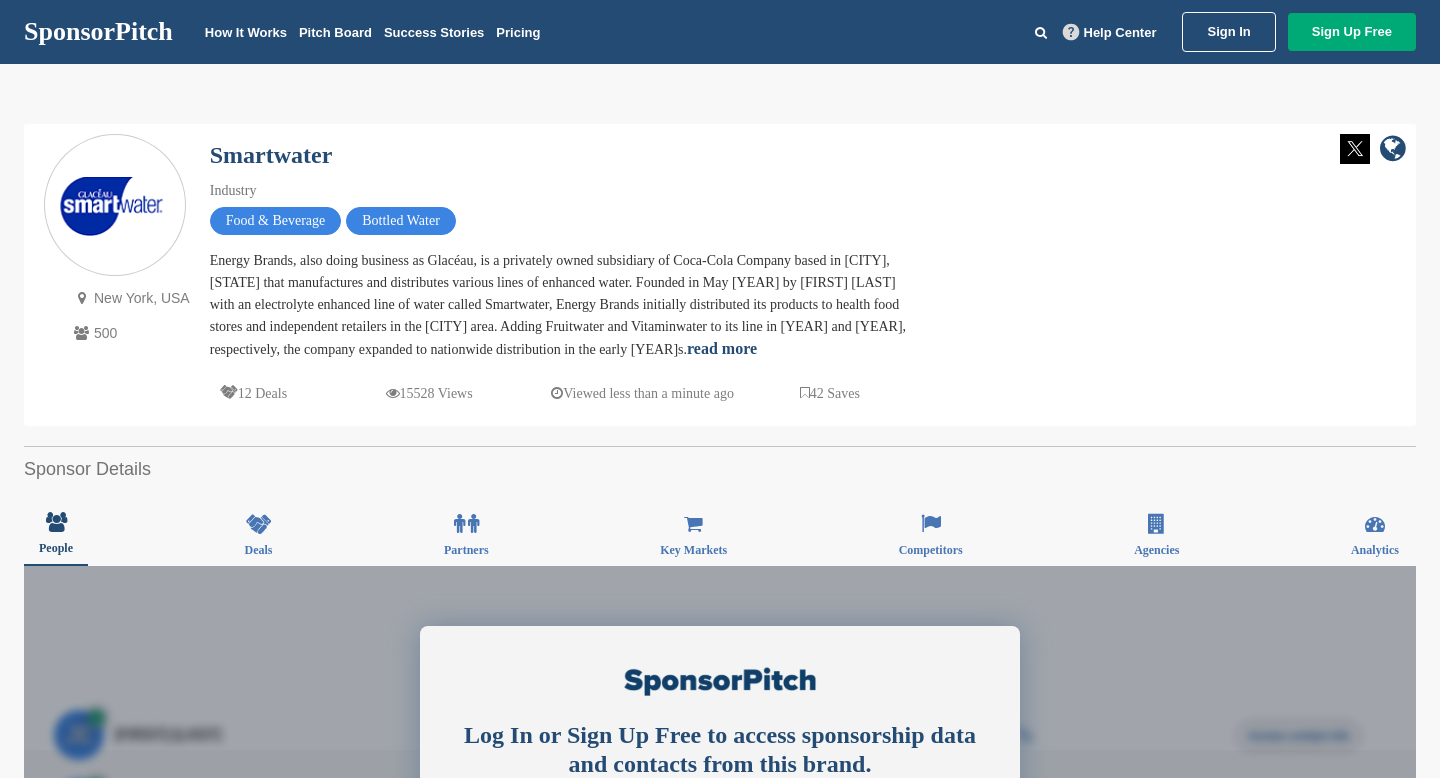scroll, scrollTop: 0, scrollLeft: 0, axis: both 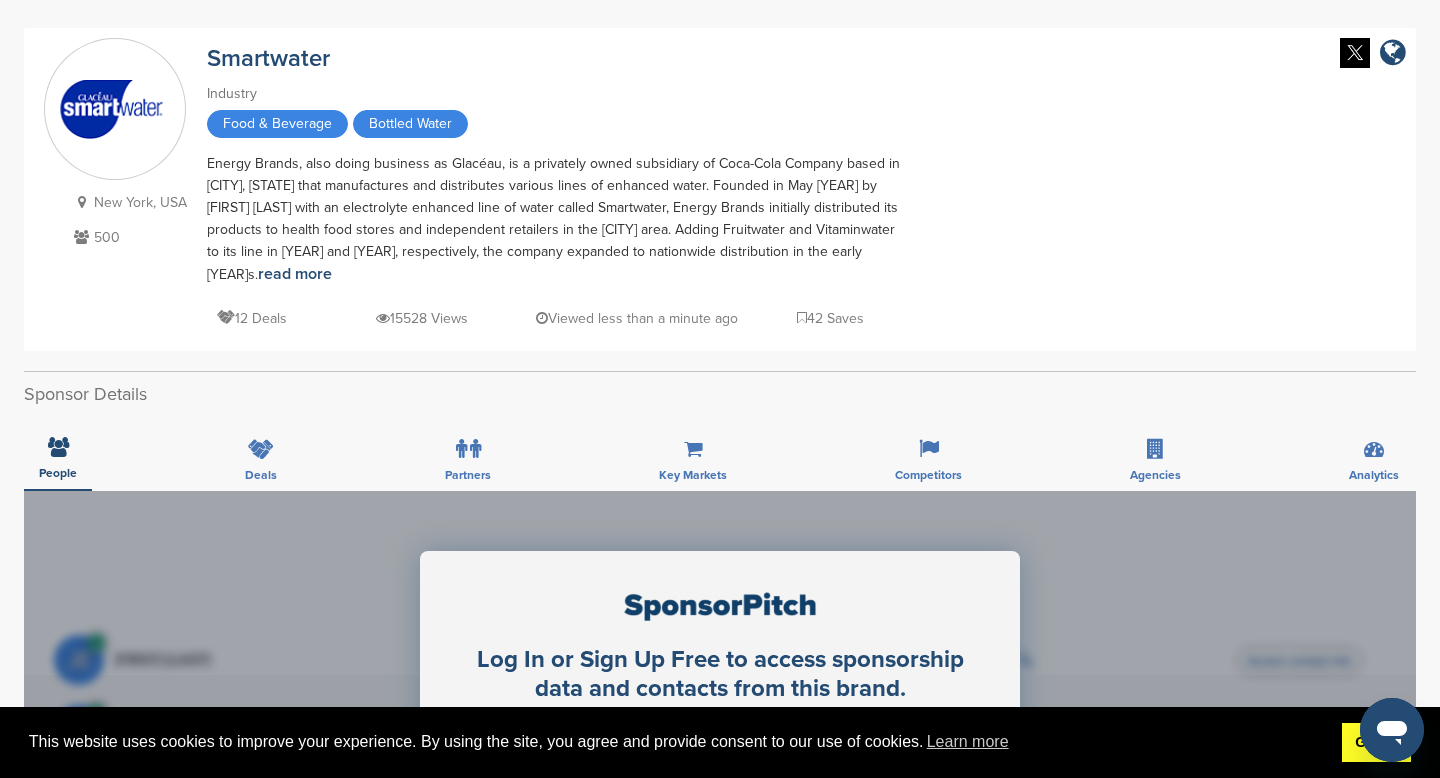 click on "Got it!" at bounding box center (1376, 743) 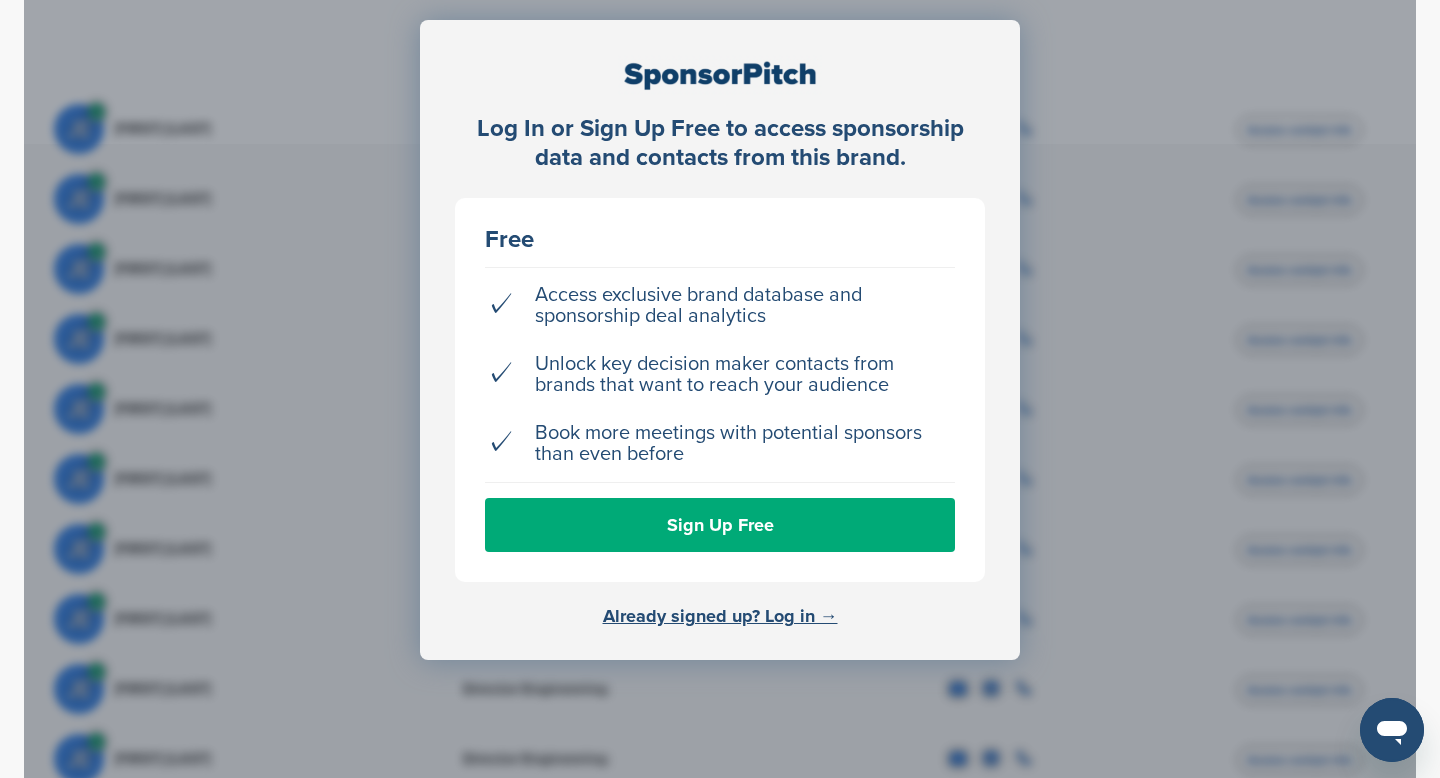 scroll, scrollTop: 587, scrollLeft: 0, axis: vertical 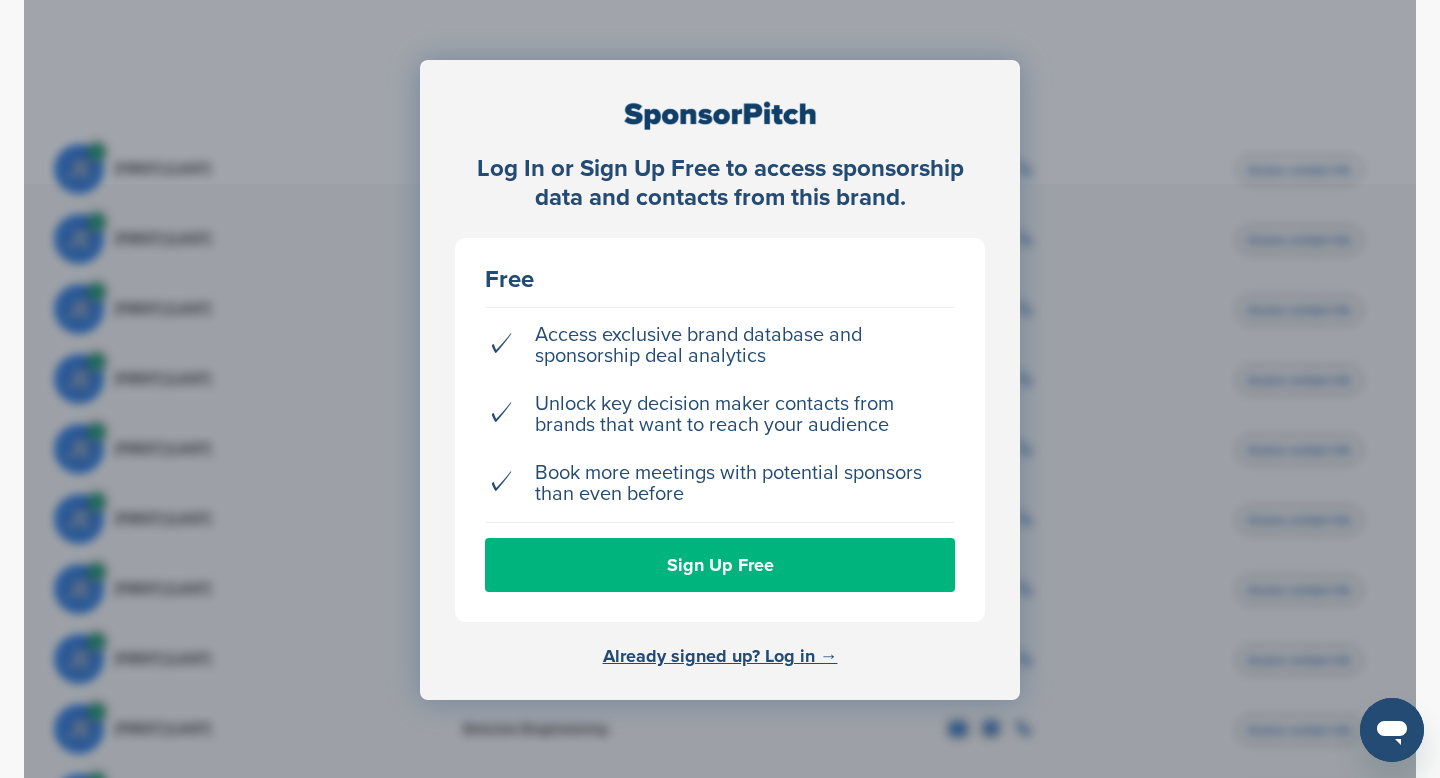 click on "Sign Up Free" at bounding box center (720, 565) 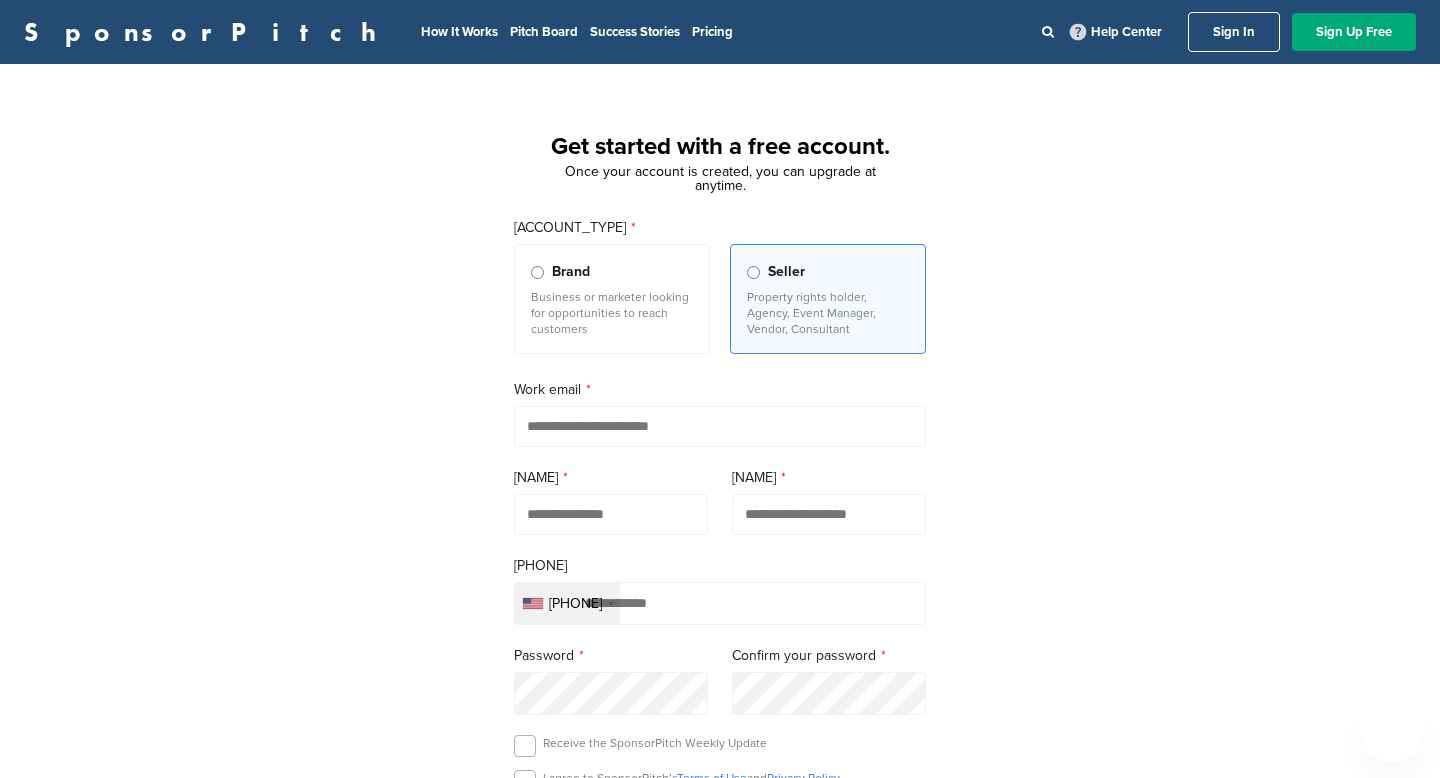 scroll, scrollTop: 0, scrollLeft: 0, axis: both 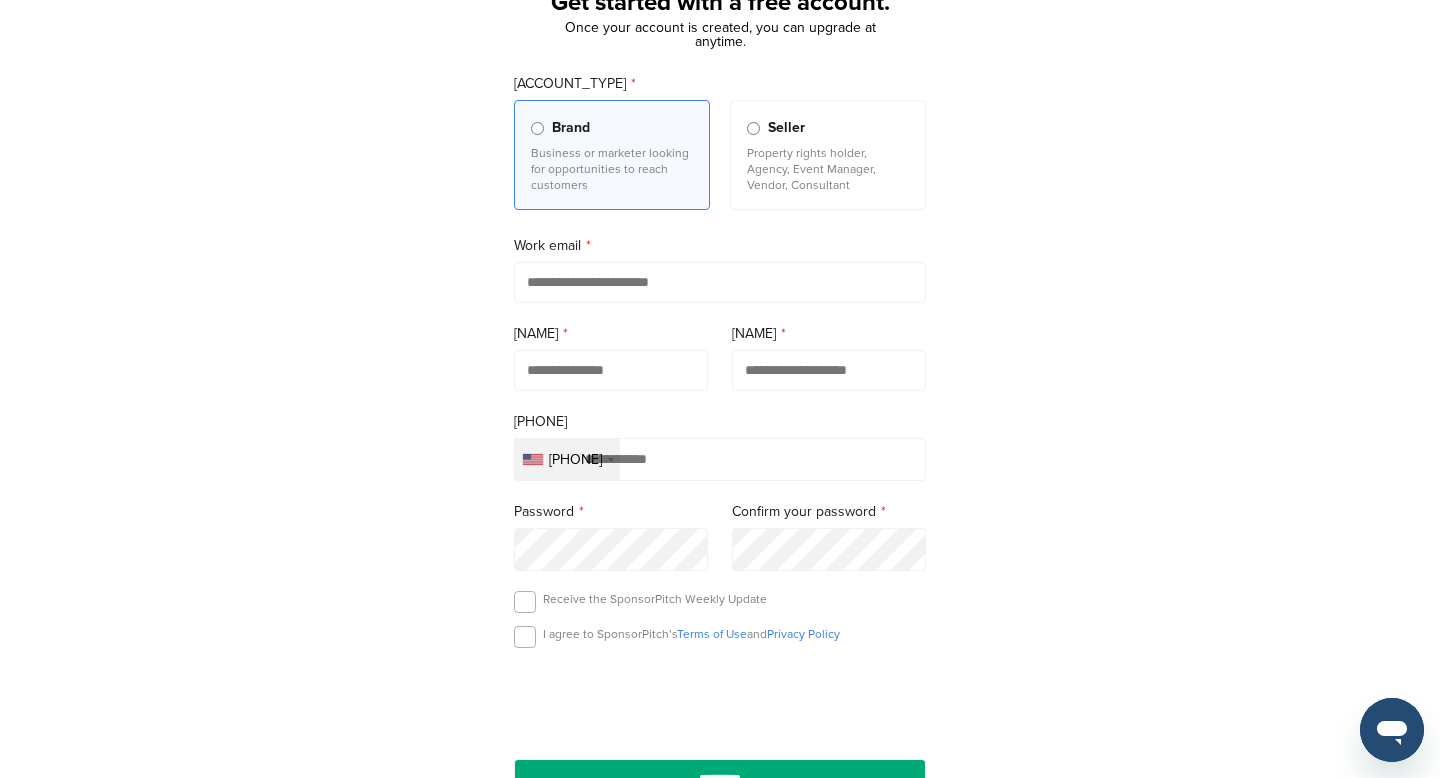 click at bounding box center [720, 282] 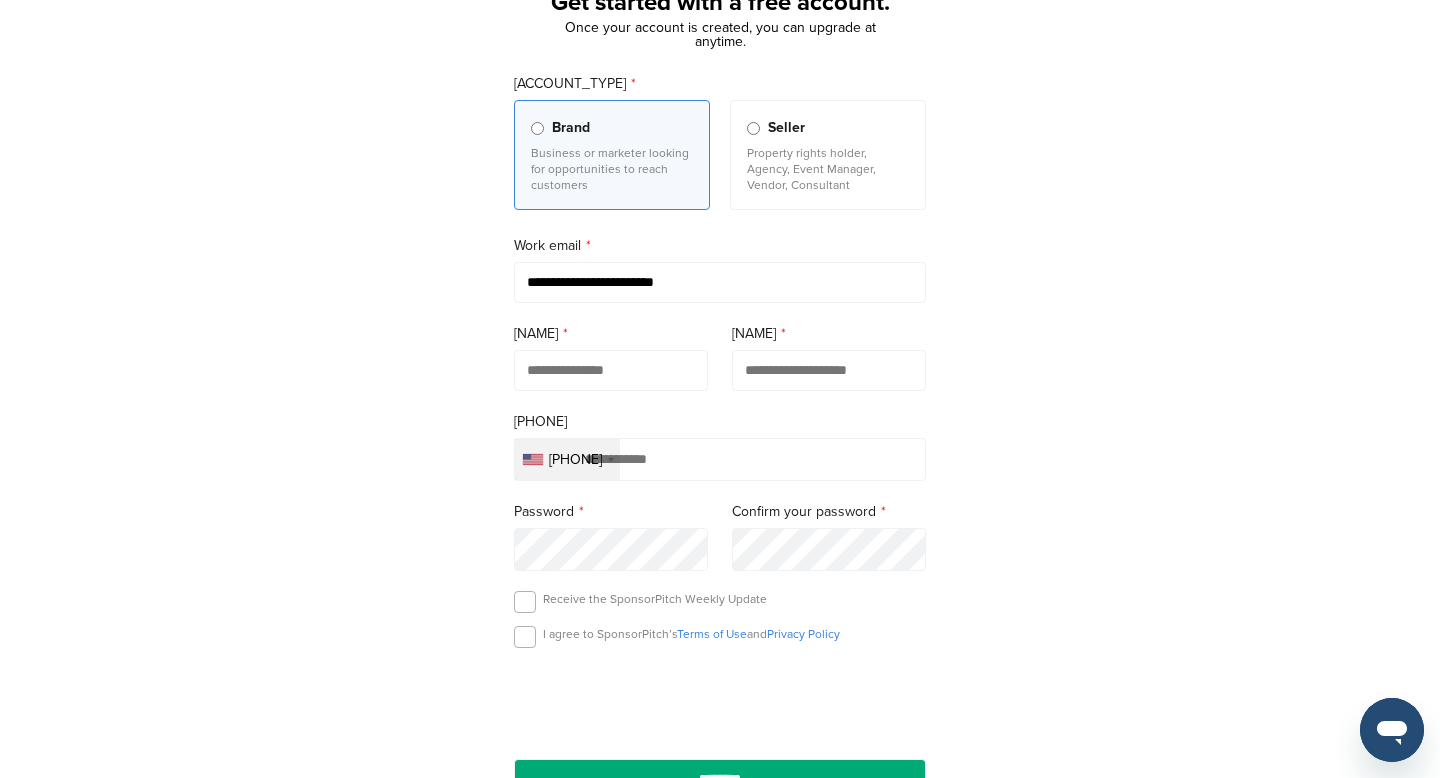 type on "******" 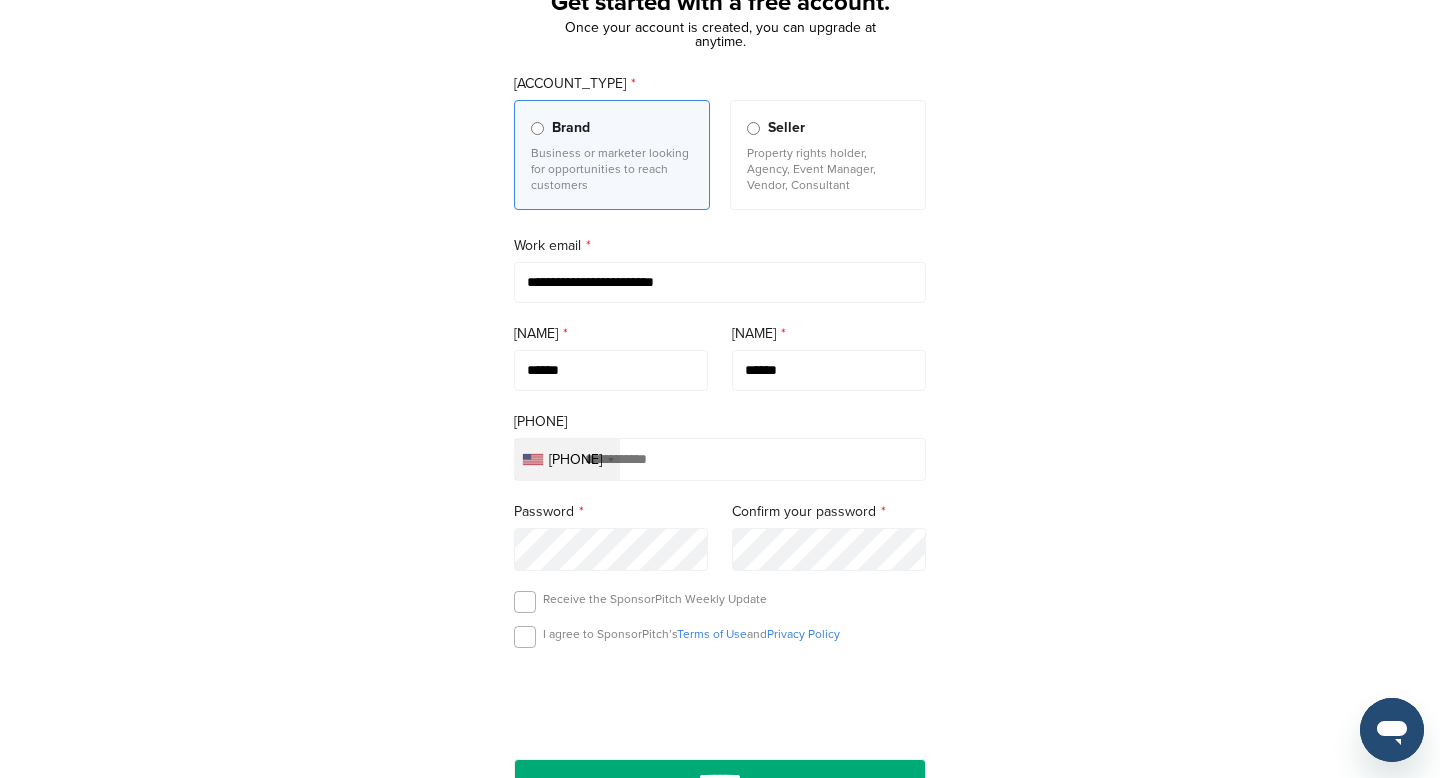 type on "**********" 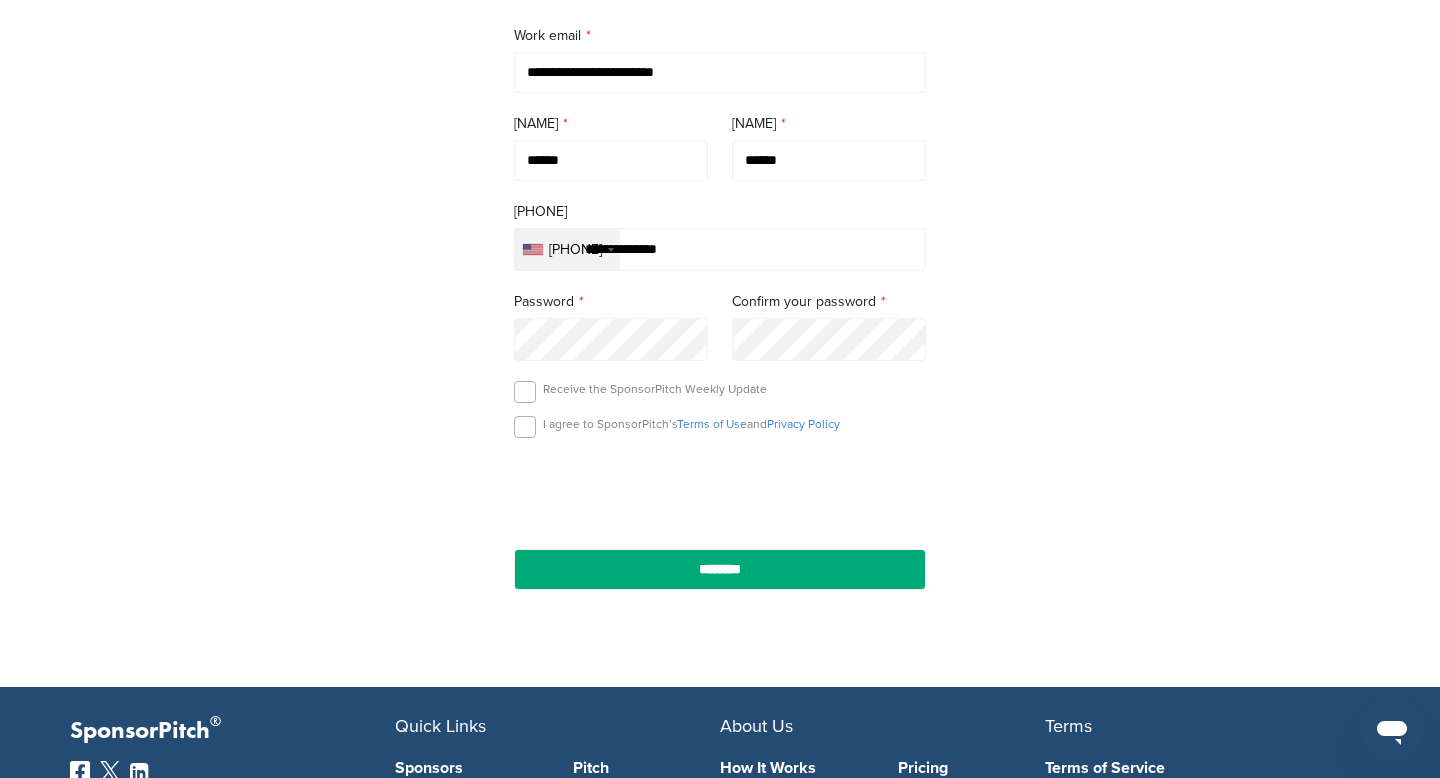 scroll, scrollTop: 353, scrollLeft: 0, axis: vertical 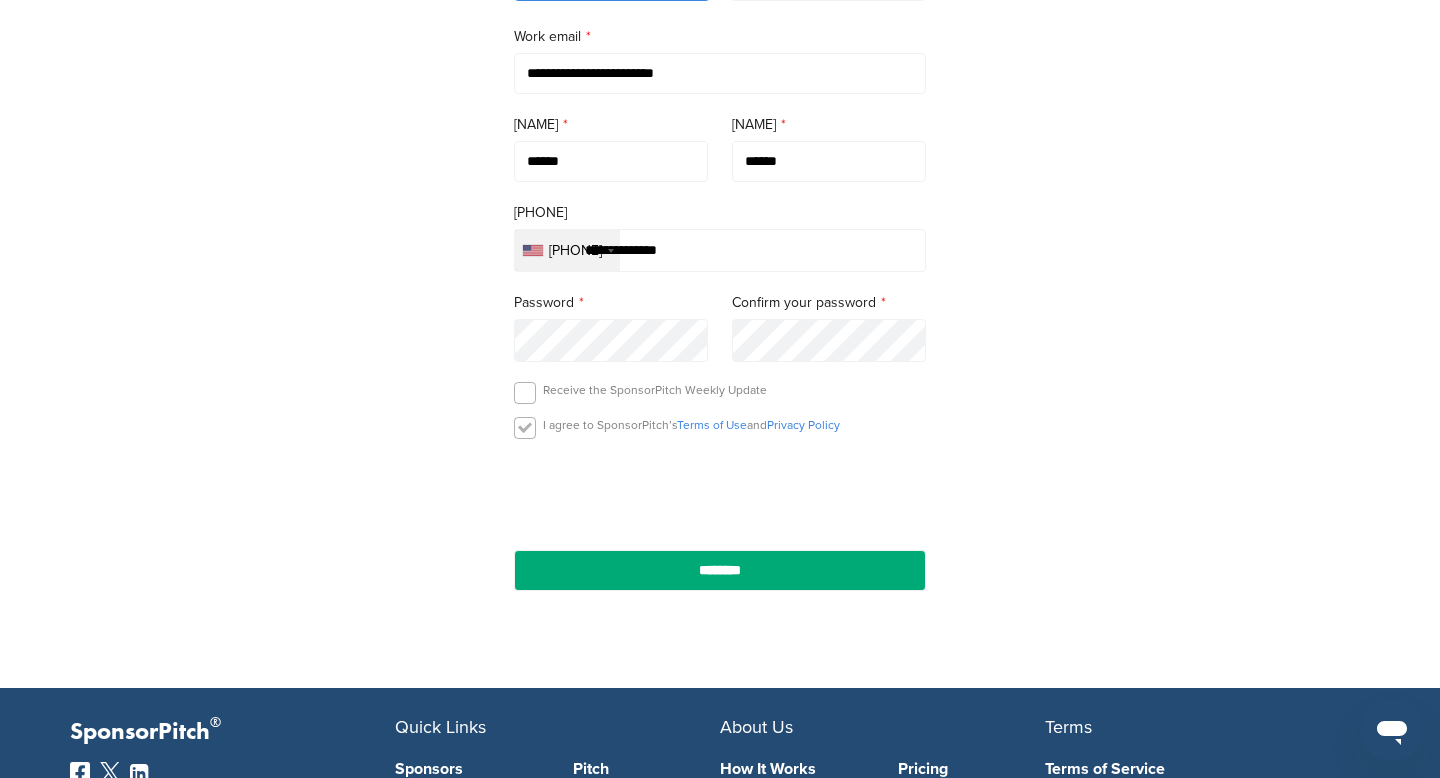click at bounding box center (525, 428) 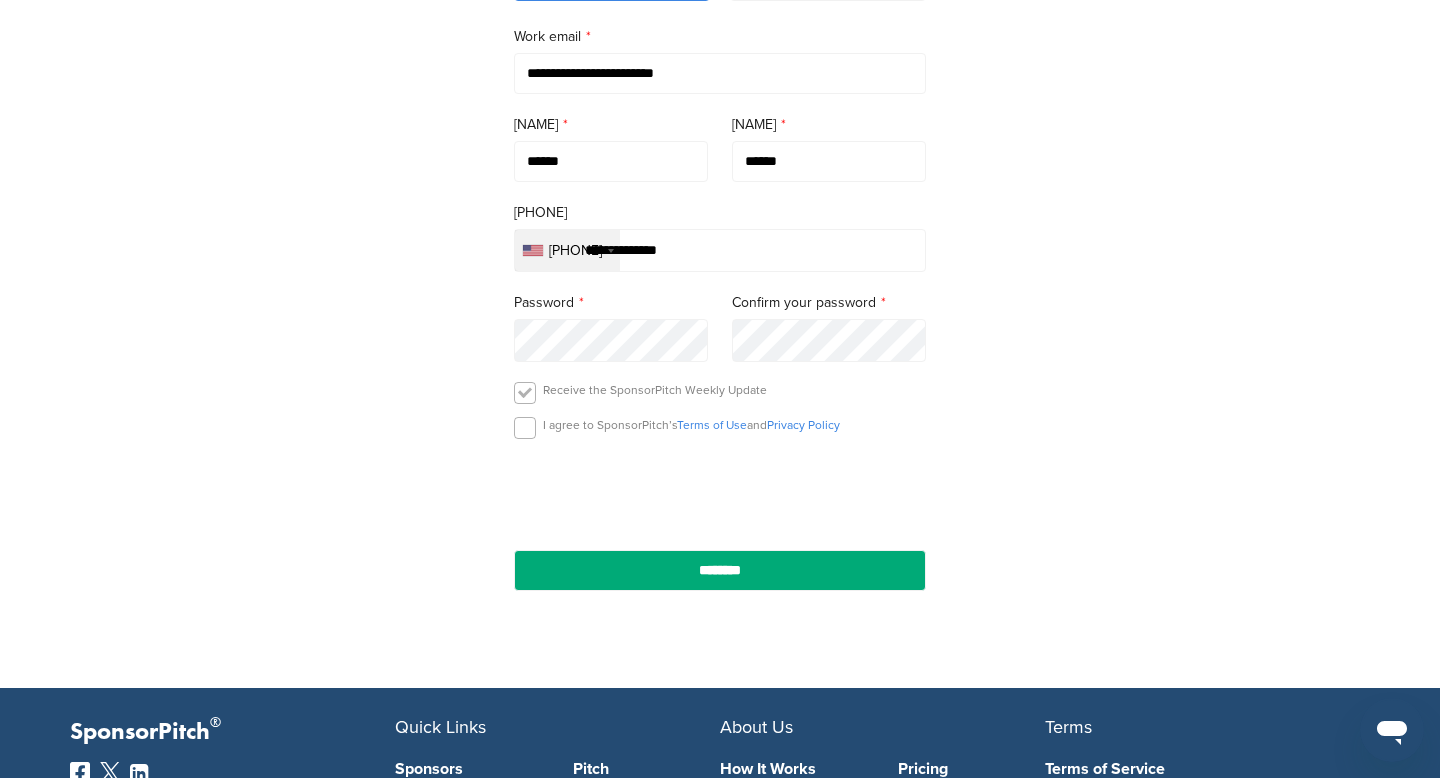 click at bounding box center [525, 393] 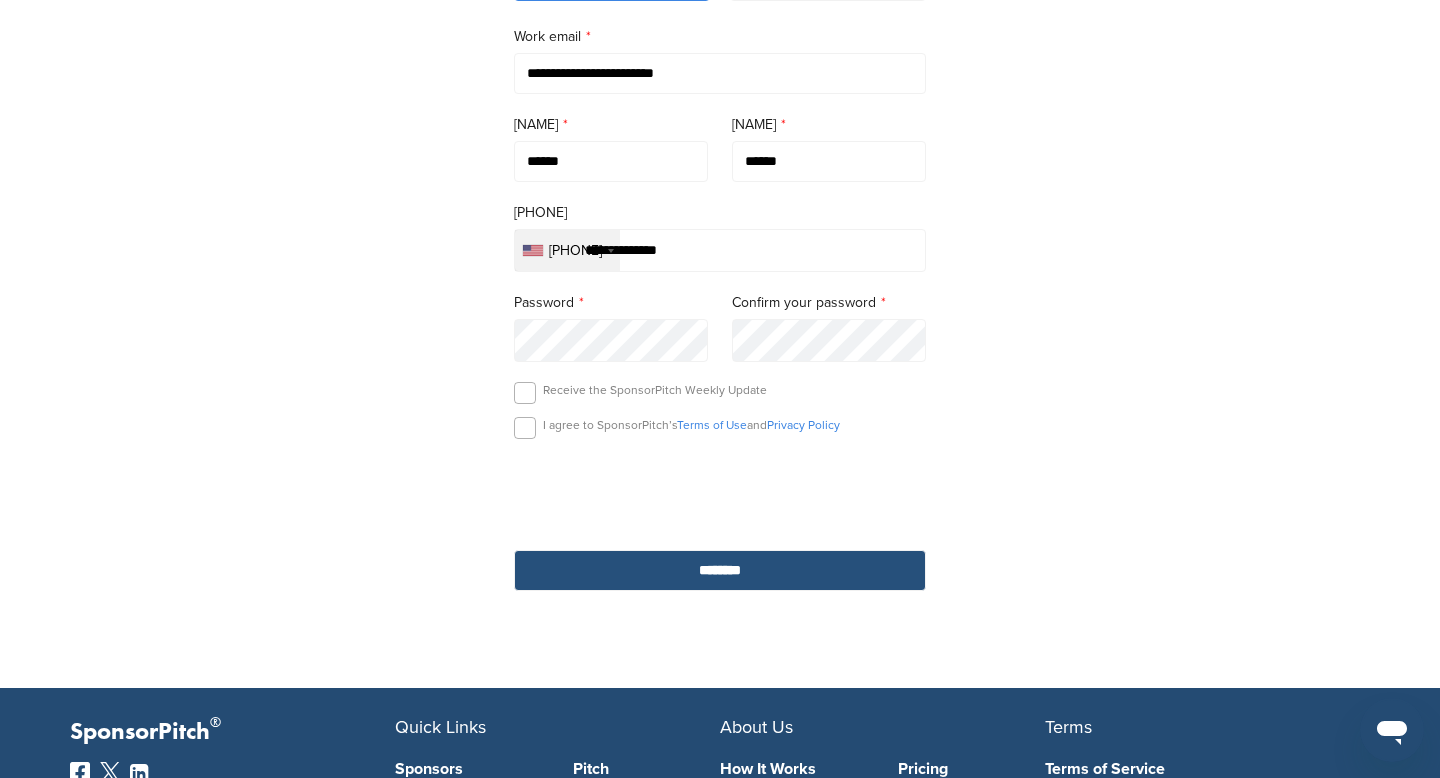 click on "********" at bounding box center [720, 570] 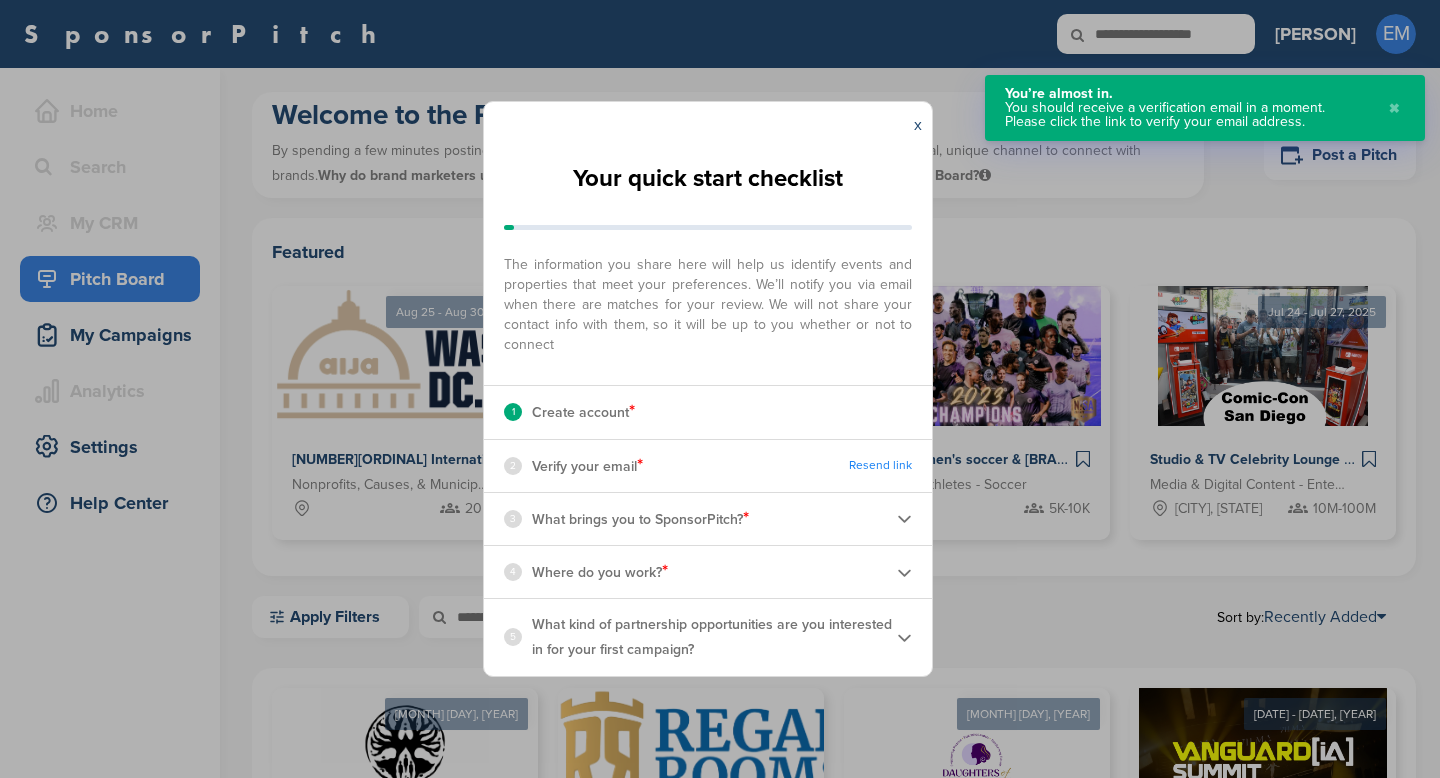 scroll, scrollTop: 0, scrollLeft: 0, axis: both 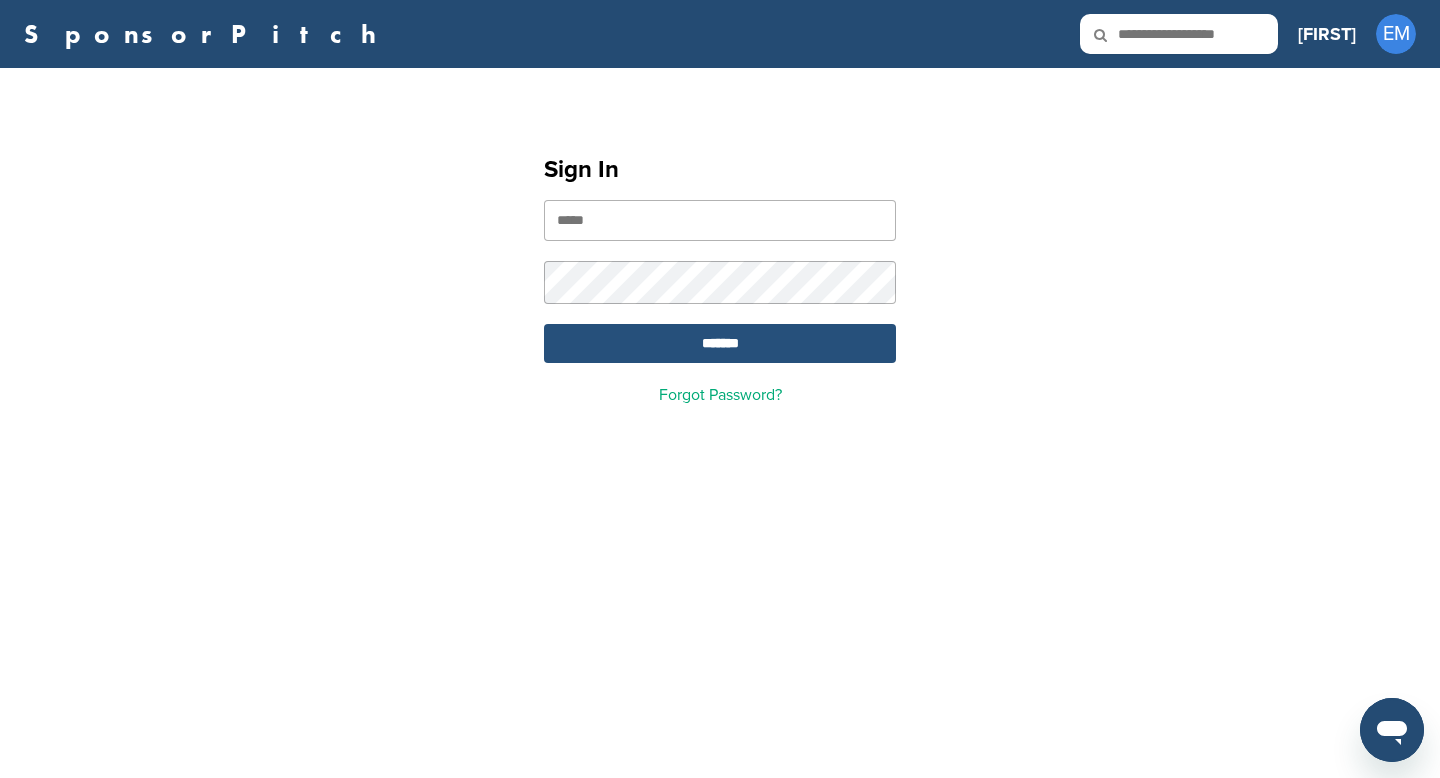 type on "**********" 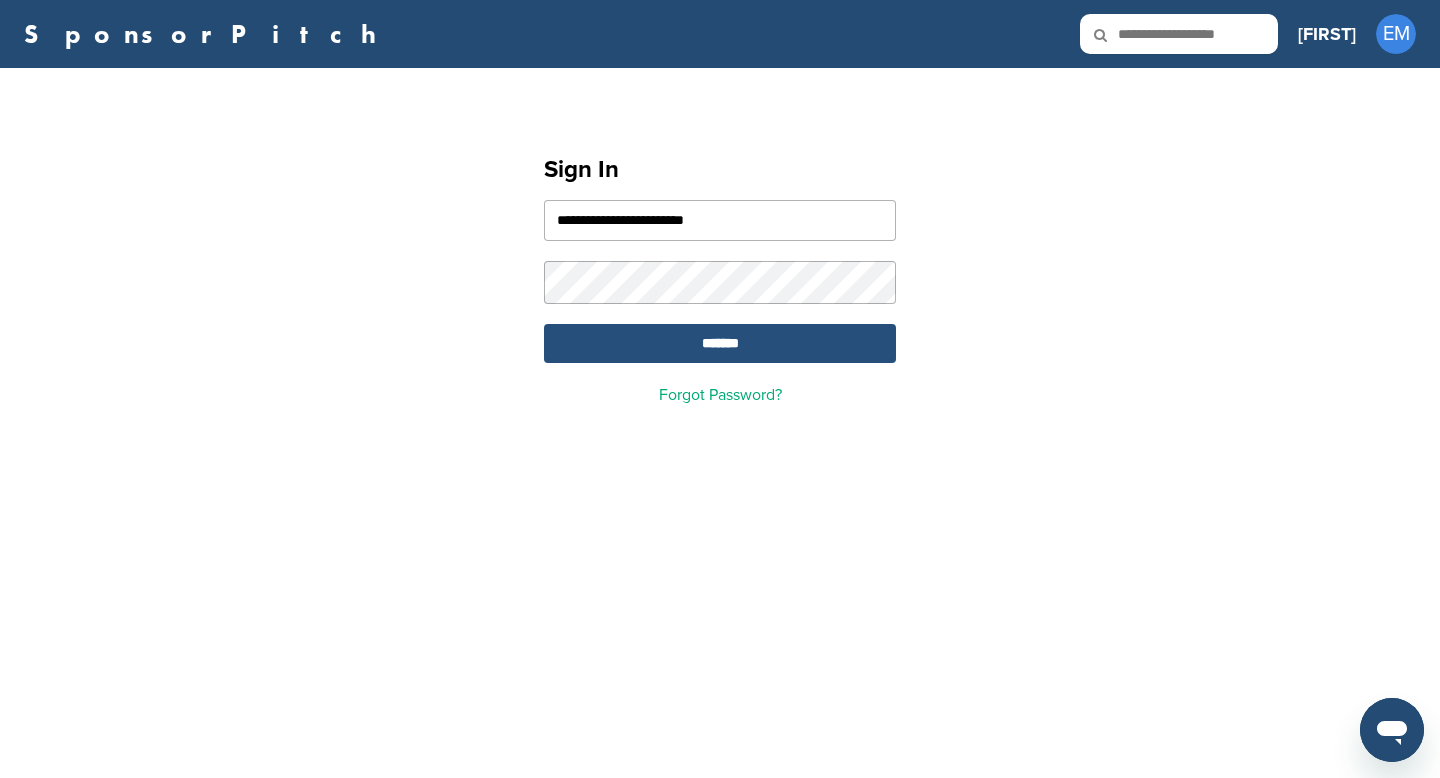 click on "*******" at bounding box center [720, 343] 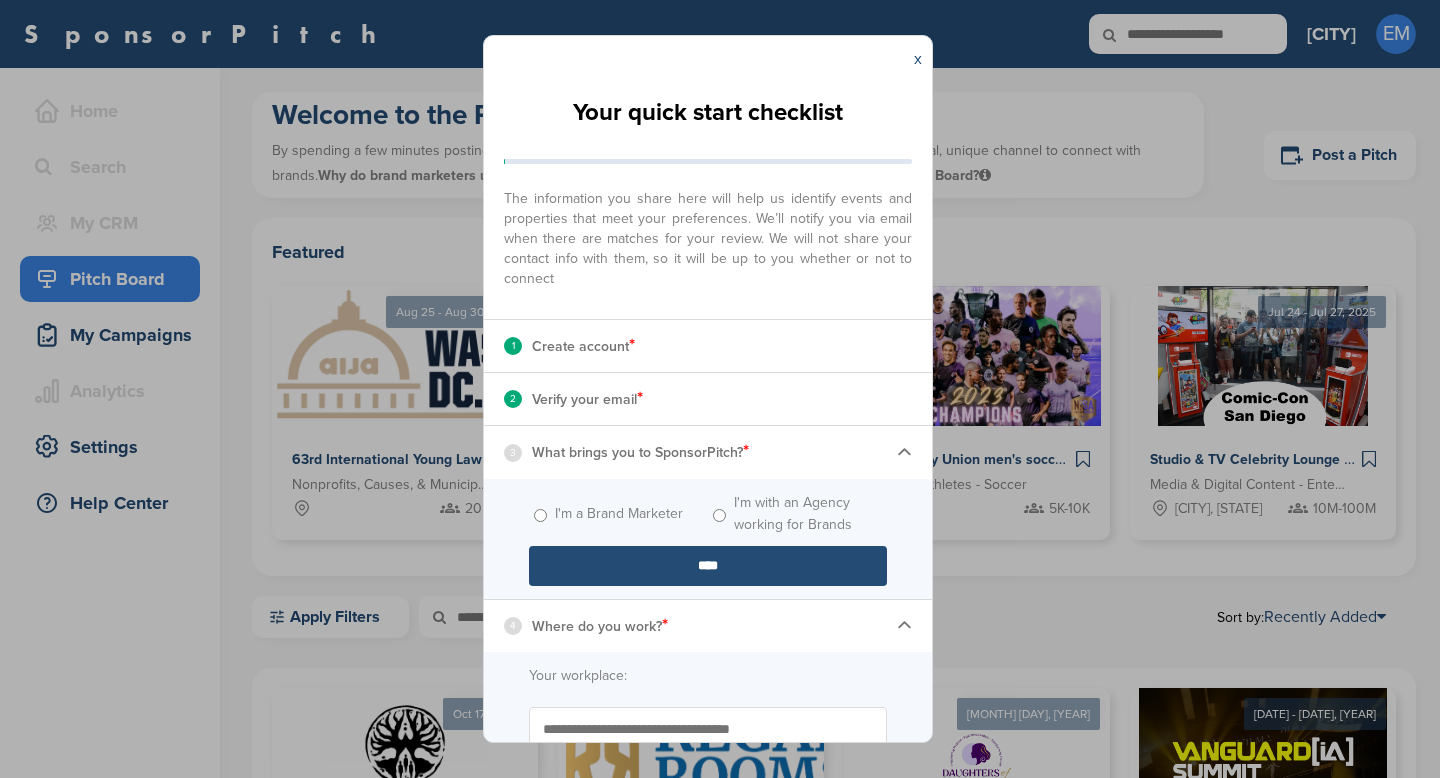 scroll, scrollTop: 0, scrollLeft: 0, axis: both 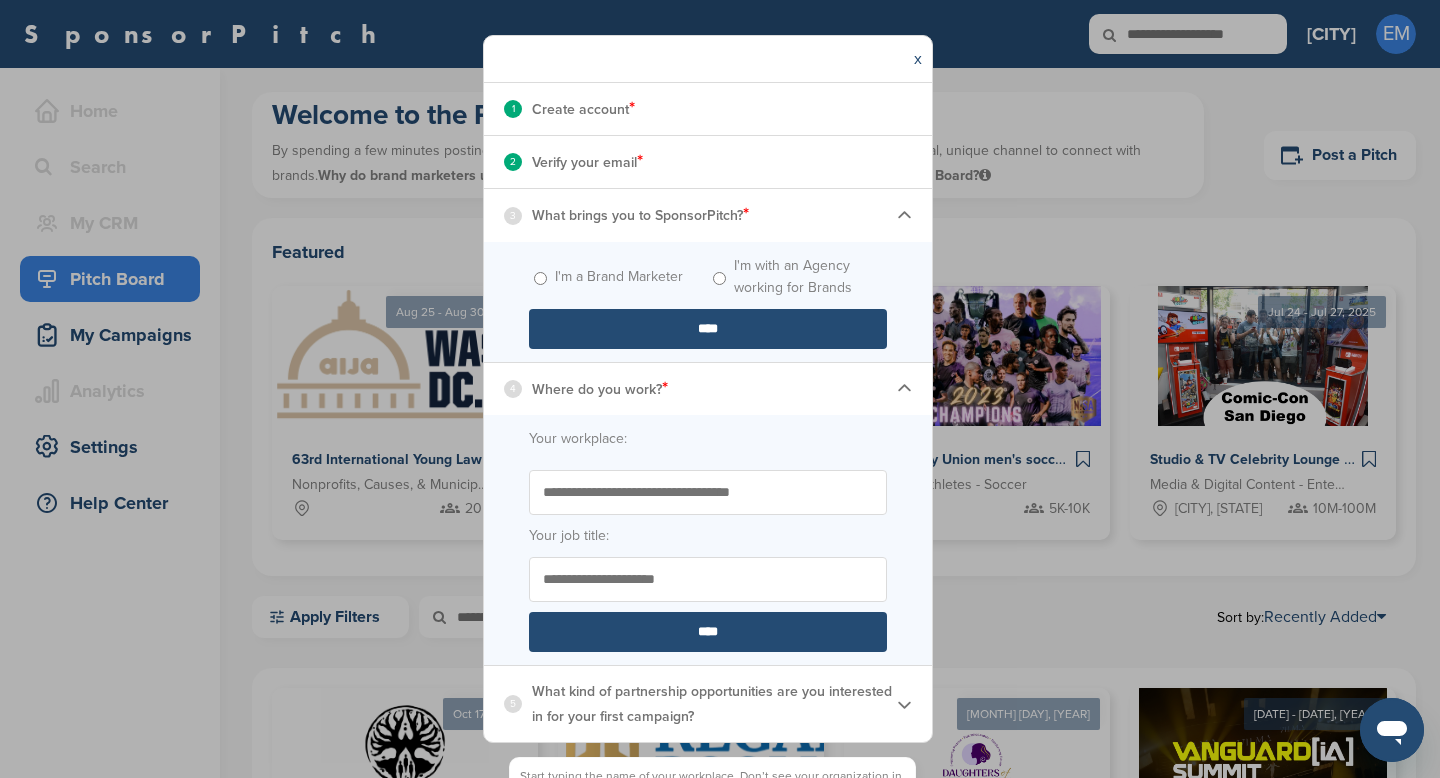 click on "Start typing the name of your workplace. Don’t see your organization in the dropdown? Enter the name to submit for review to be added" at bounding box center (708, 492) 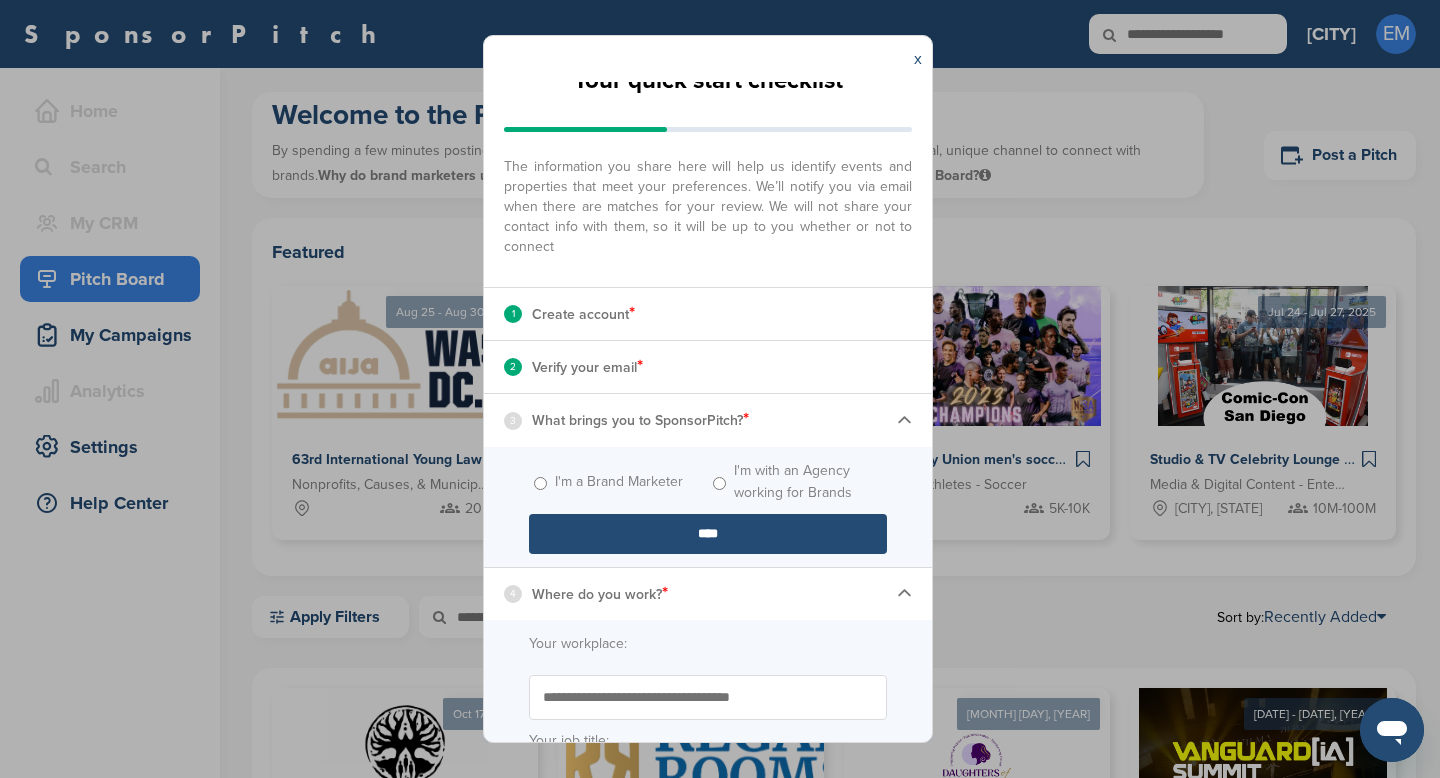 scroll, scrollTop: 237, scrollLeft: 0, axis: vertical 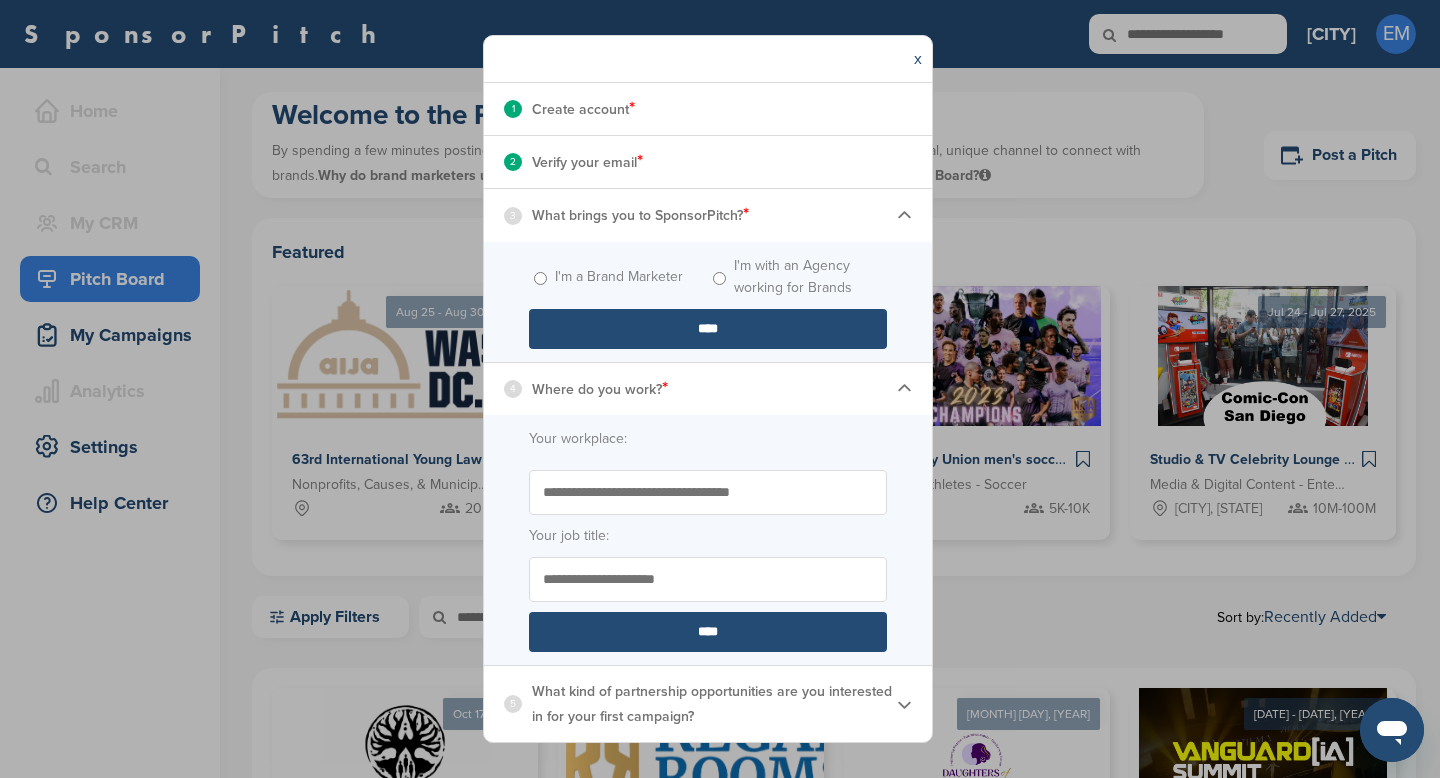 click on "****" at bounding box center [708, 329] 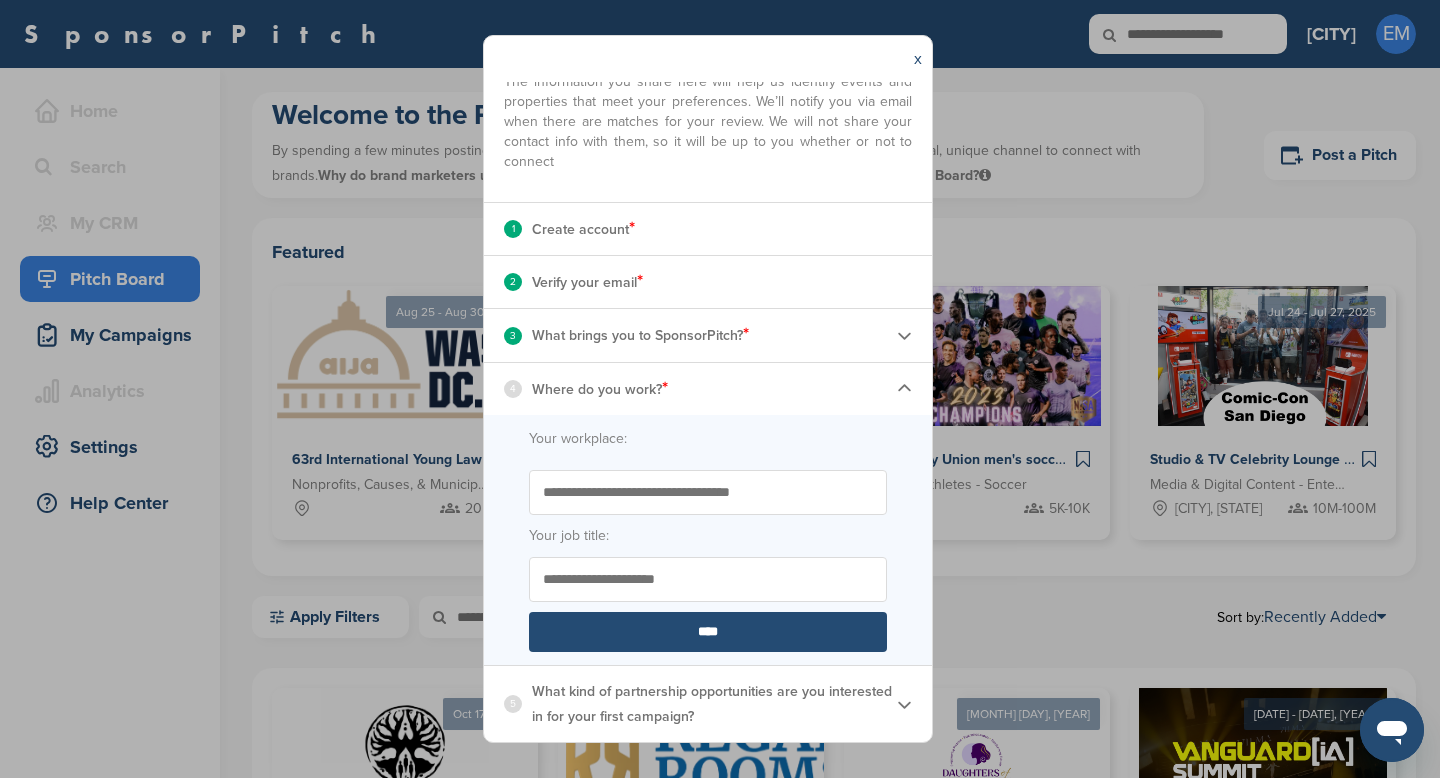 scroll, scrollTop: 117, scrollLeft: 0, axis: vertical 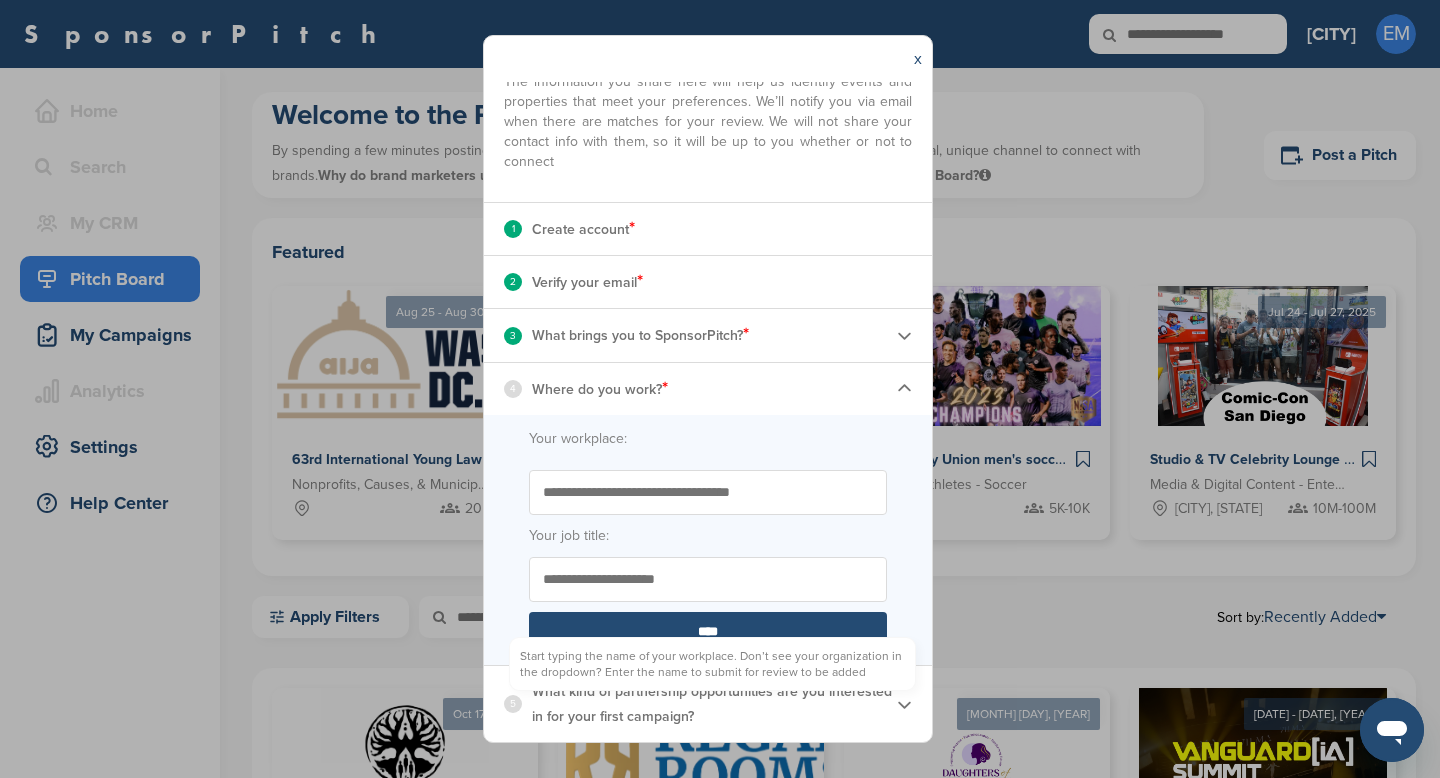 click on "Start typing the name of your workplace. Don’t see your organization in the dropdown? Enter the name to submit for review to be added" at bounding box center (708, 492) 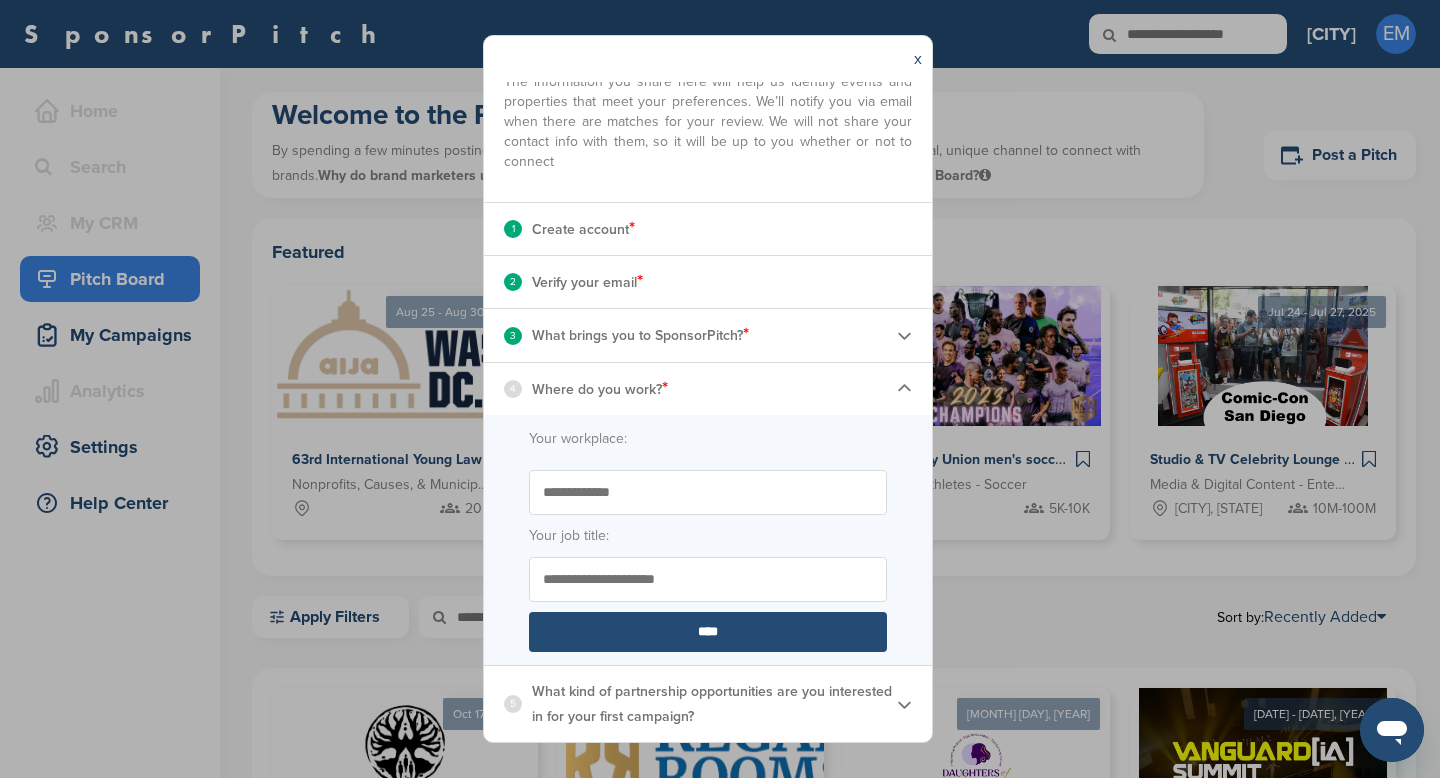 type on "**********" 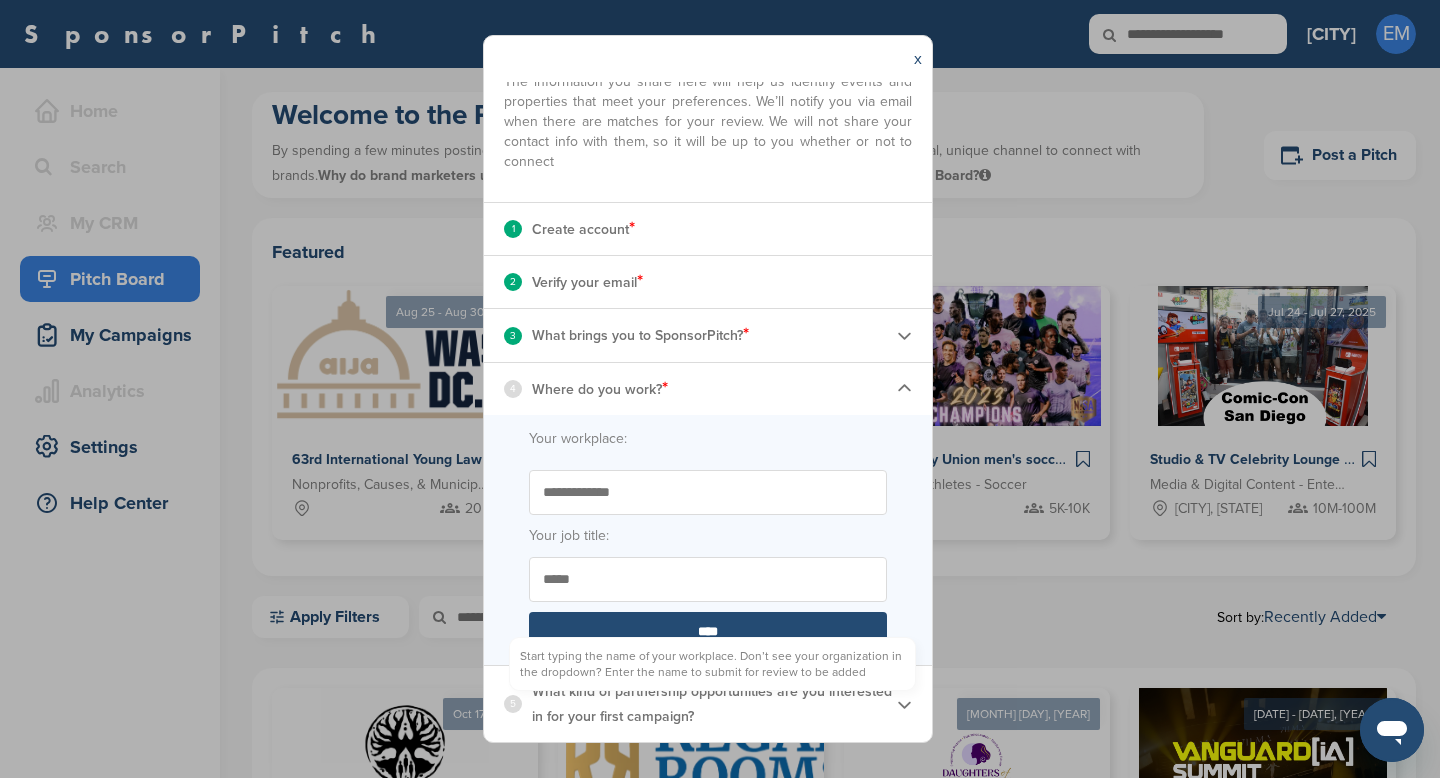 type on "*****" 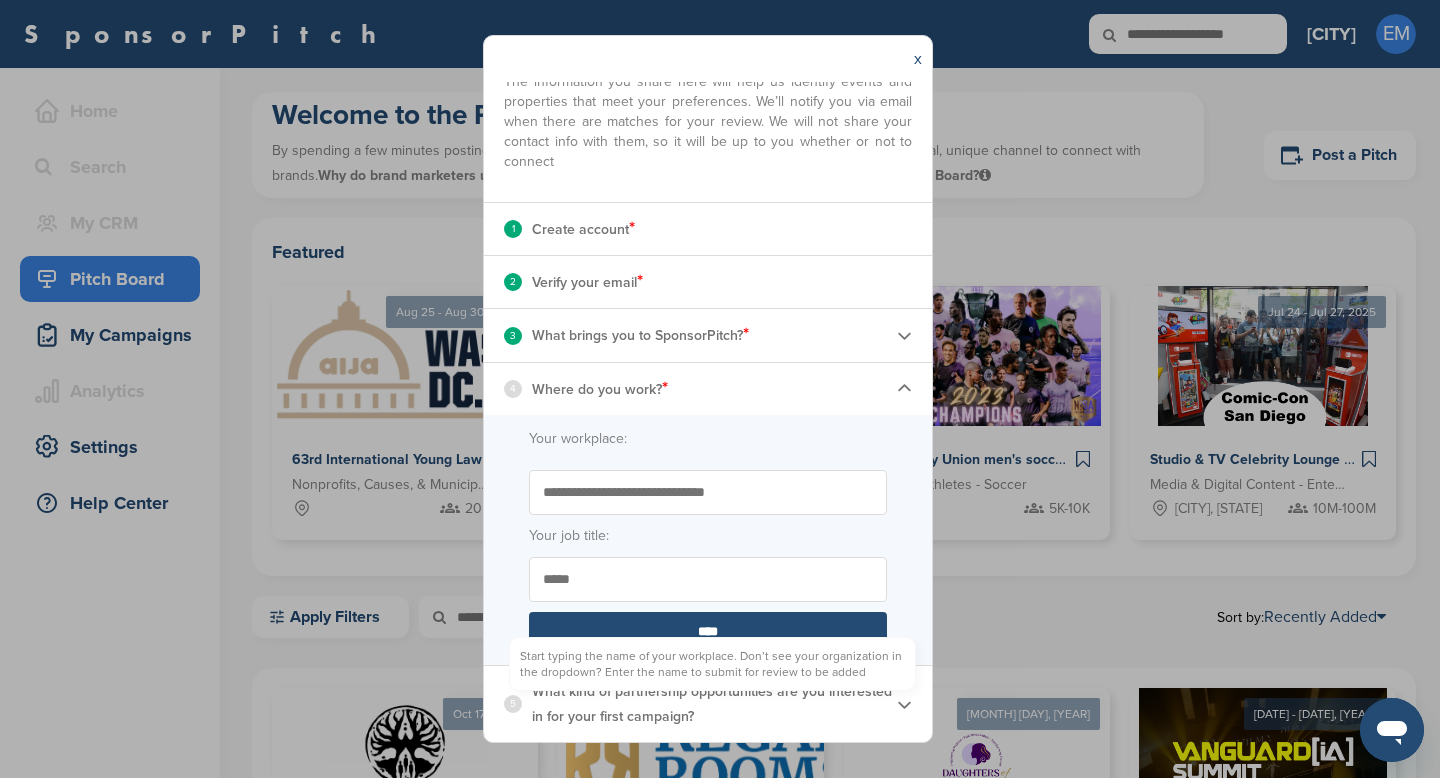 click on "**********" at bounding box center [708, 492] 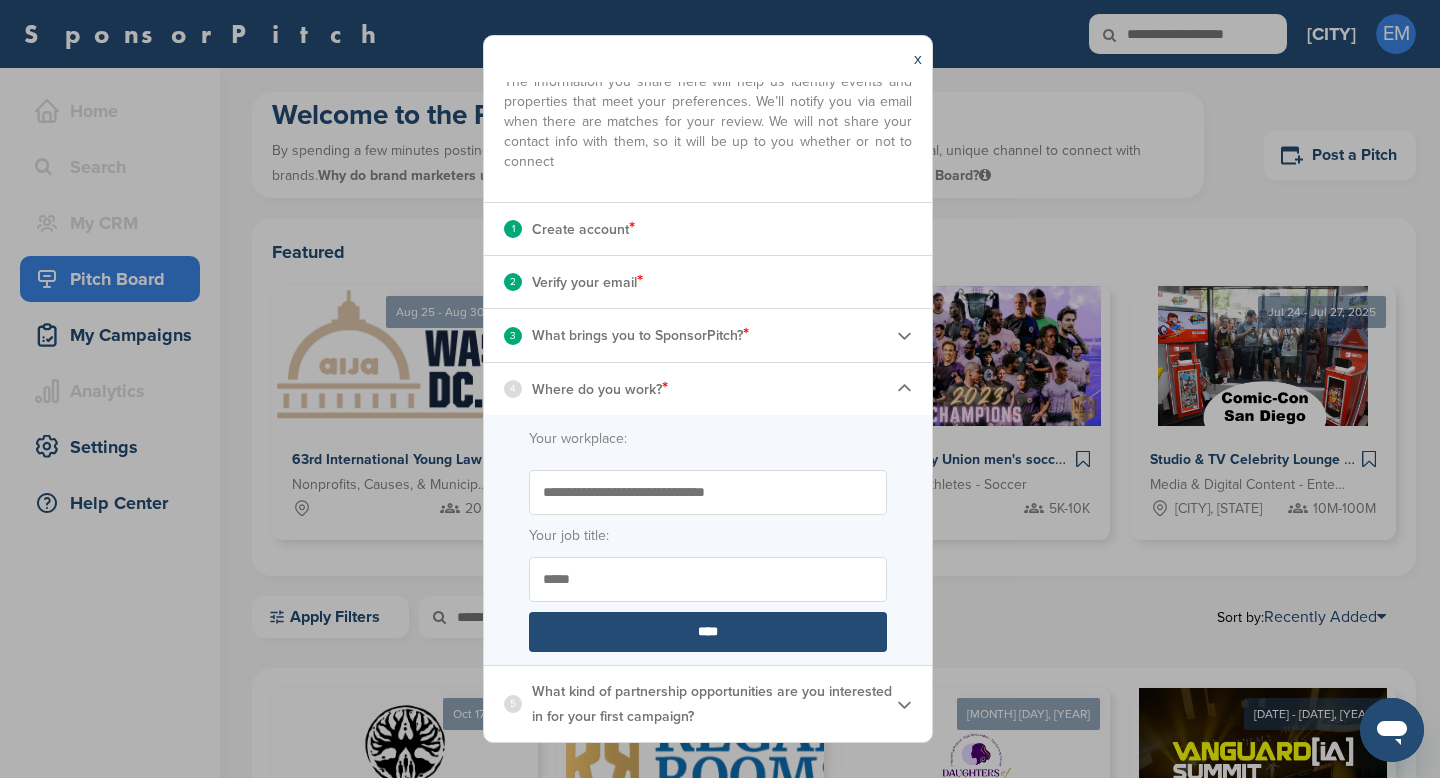type on "**********" 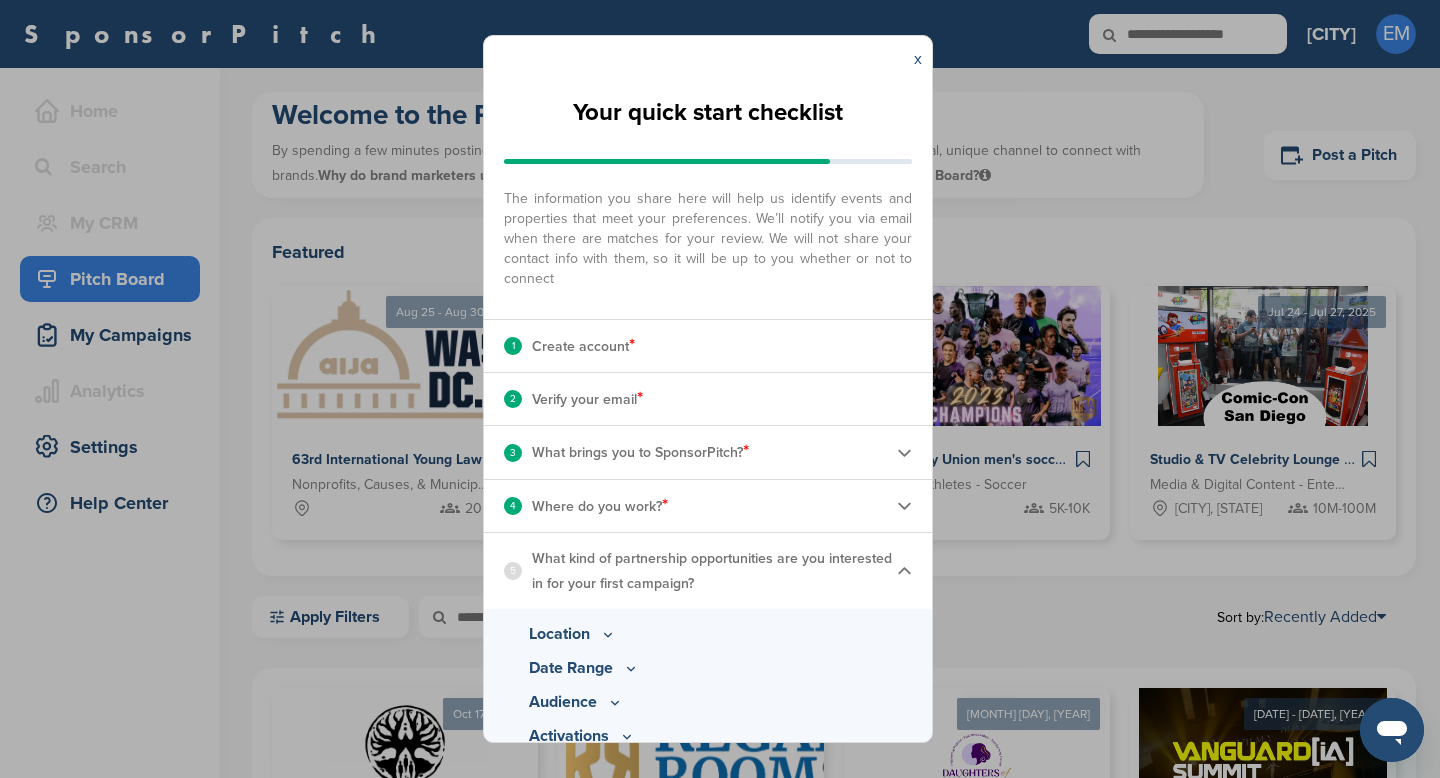 scroll, scrollTop: 103, scrollLeft: 0, axis: vertical 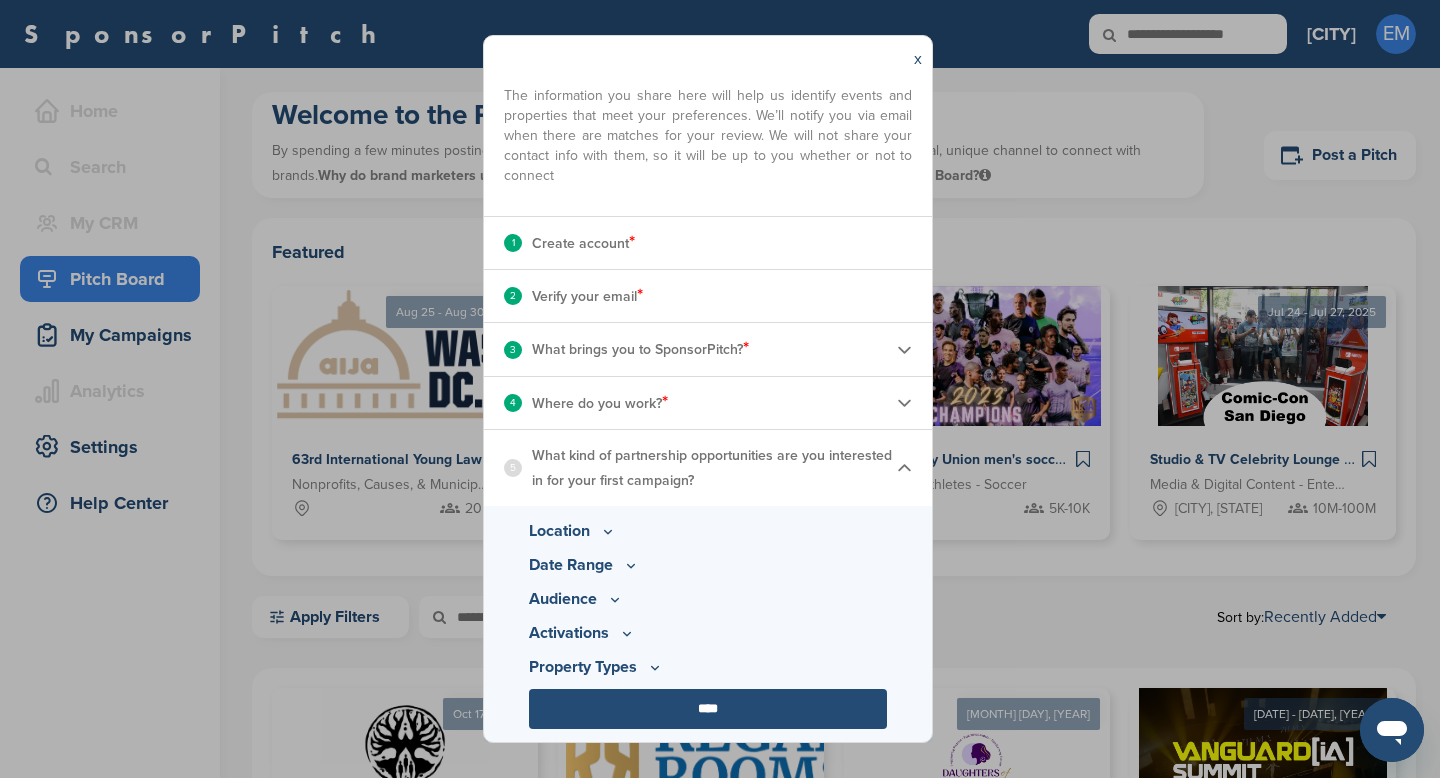 click 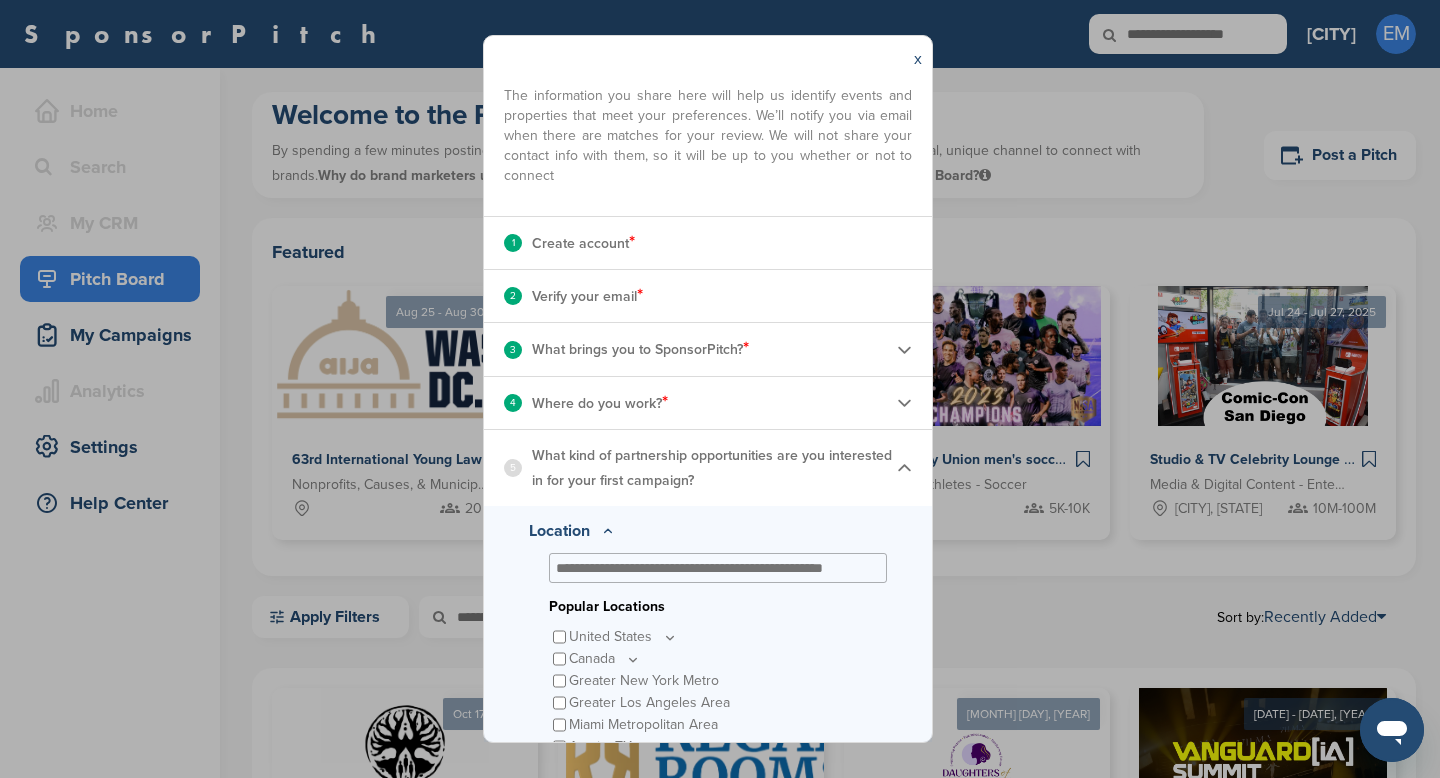 click at bounding box center (713, 568) 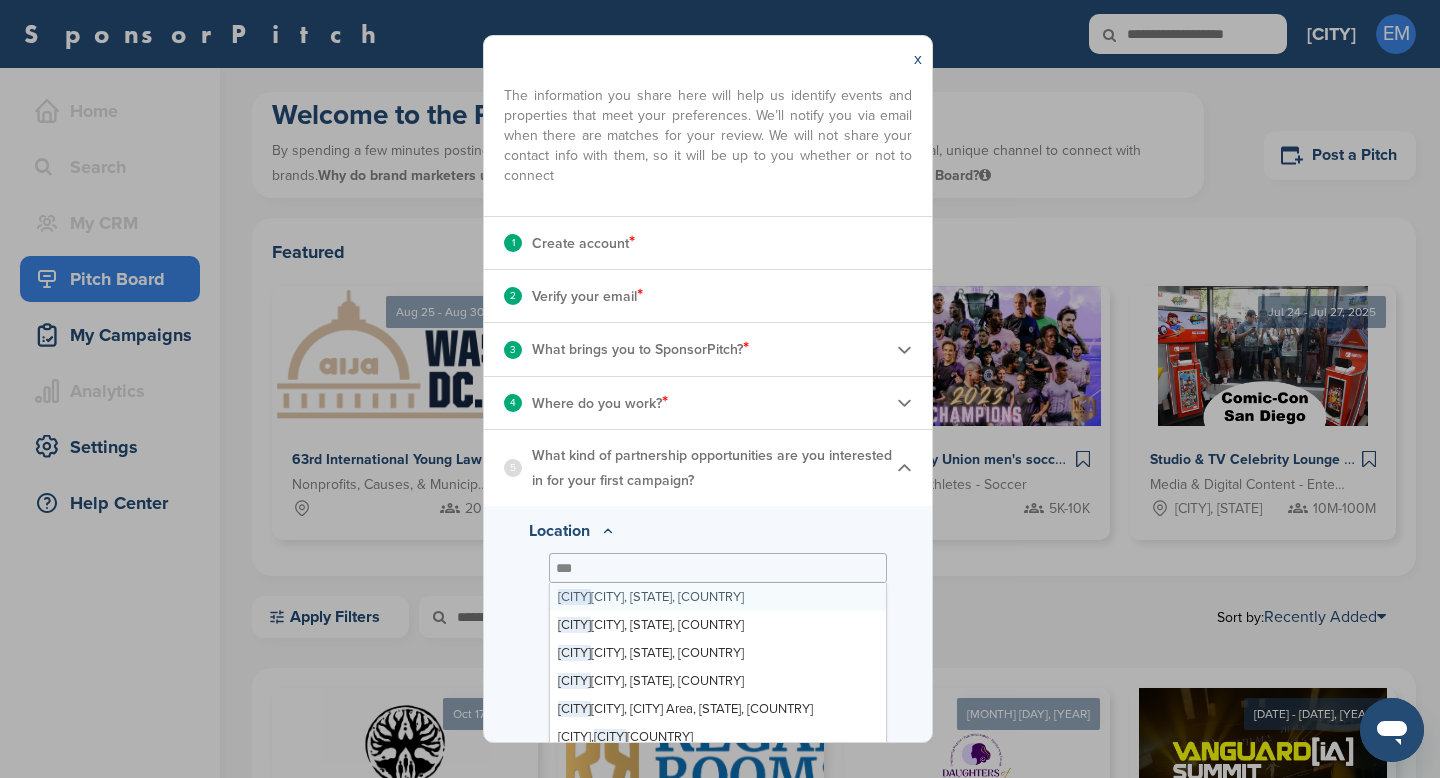 type on "****" 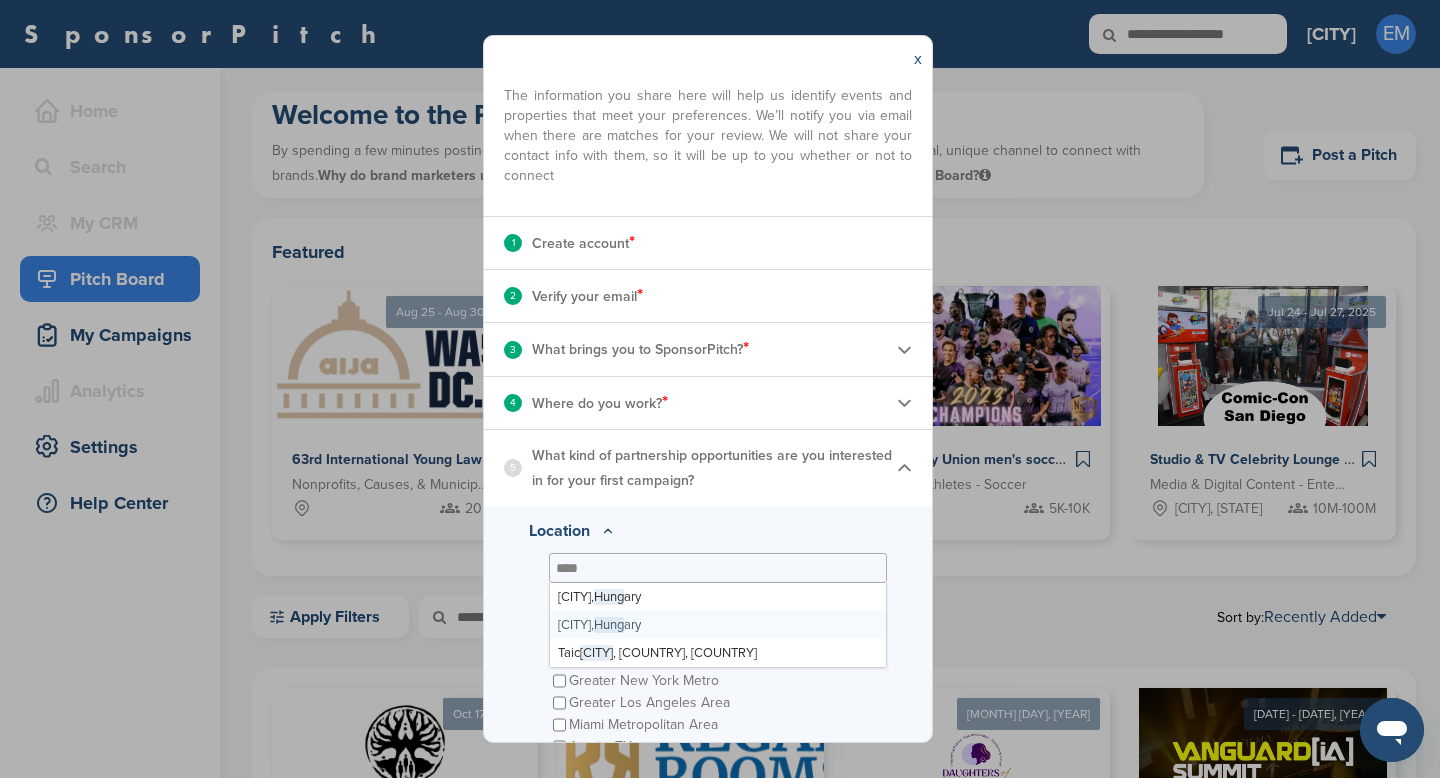 type 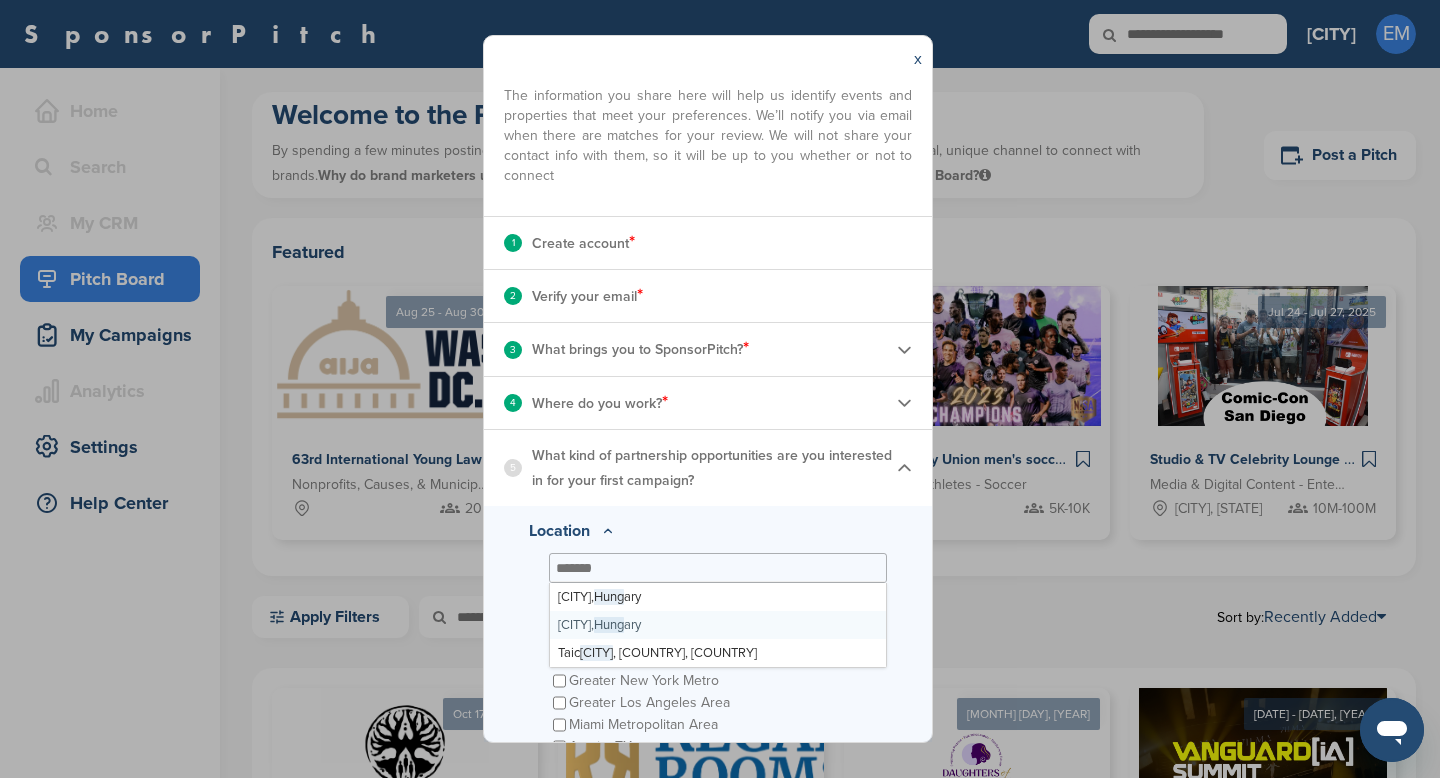 scroll, scrollTop: 24944, scrollLeft: 0, axis: vertical 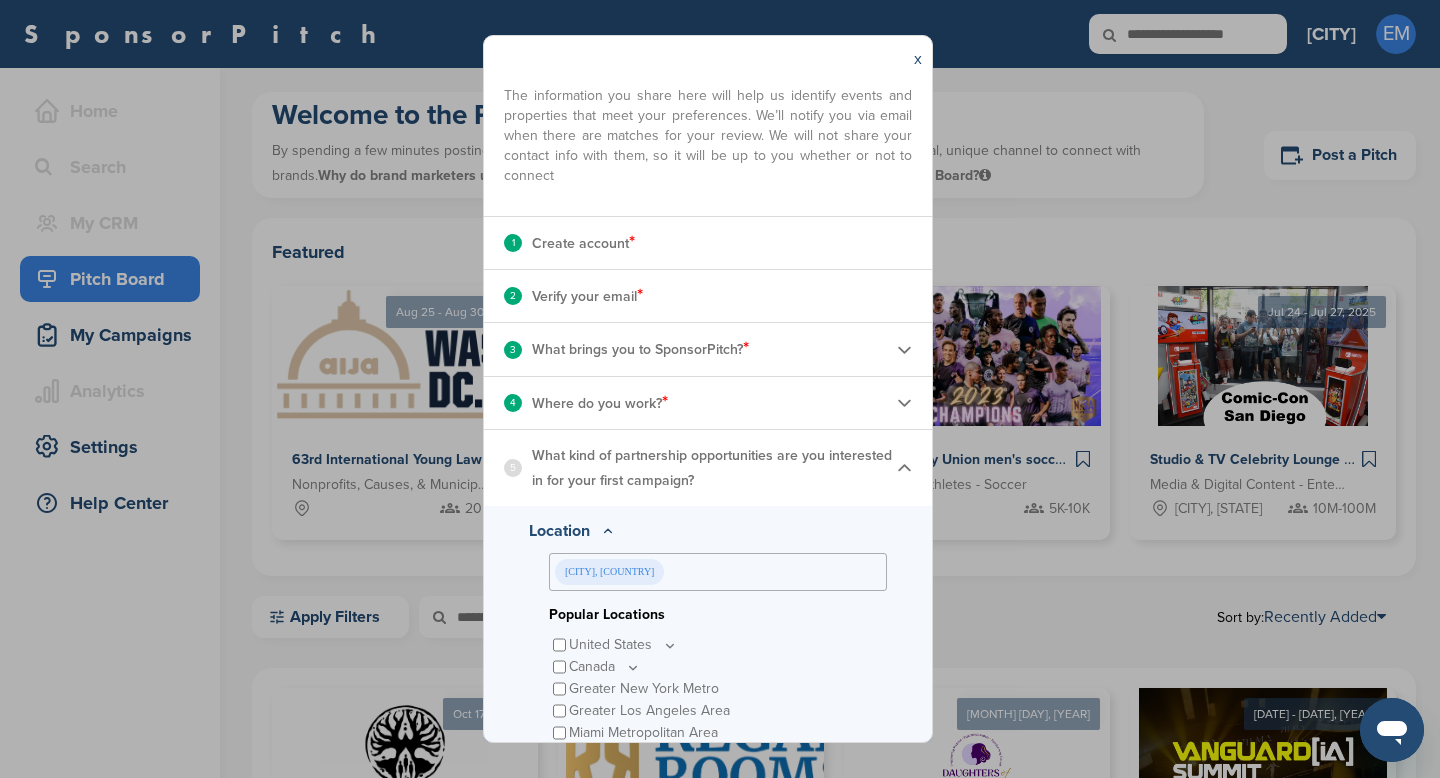click on "Location" at bounding box center [708, 531] 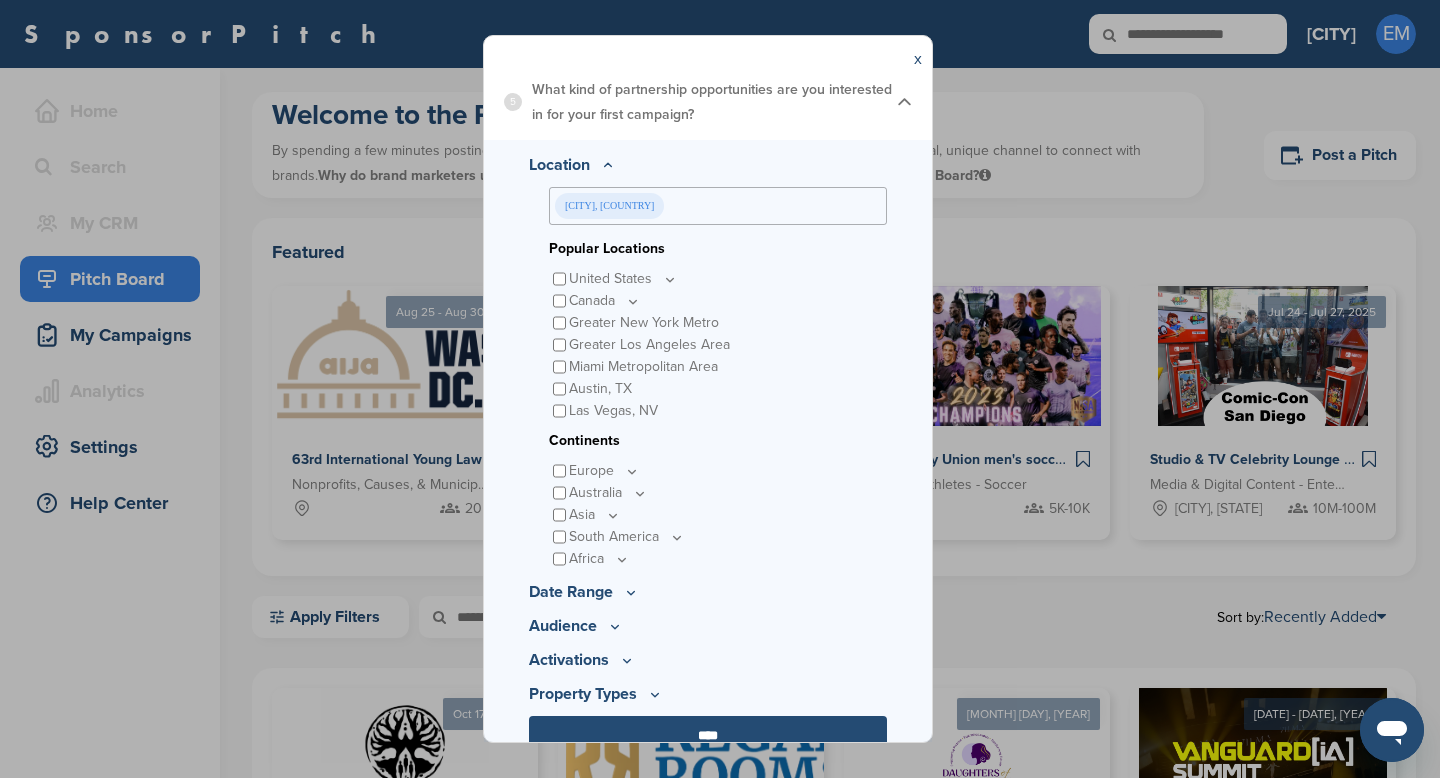 scroll, scrollTop: 495, scrollLeft: 0, axis: vertical 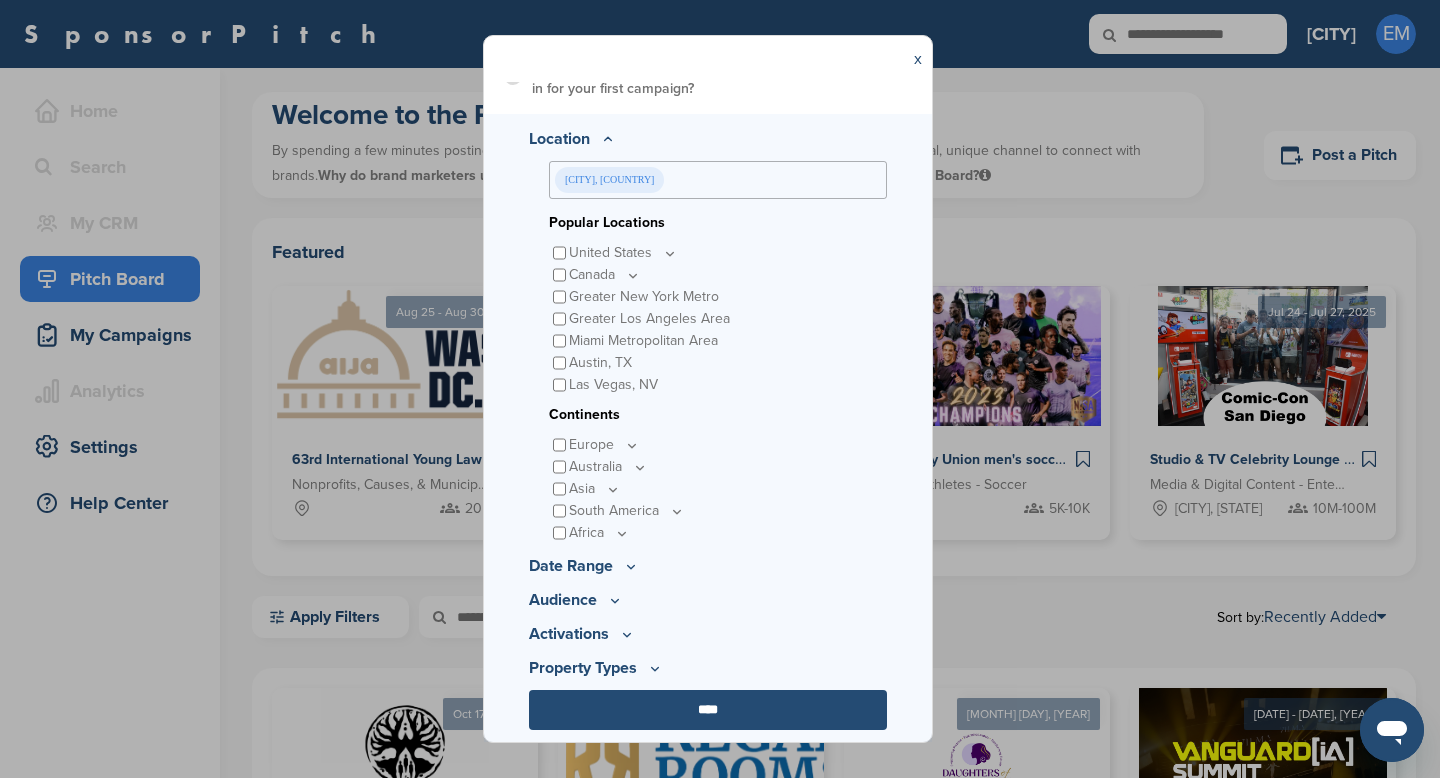 click 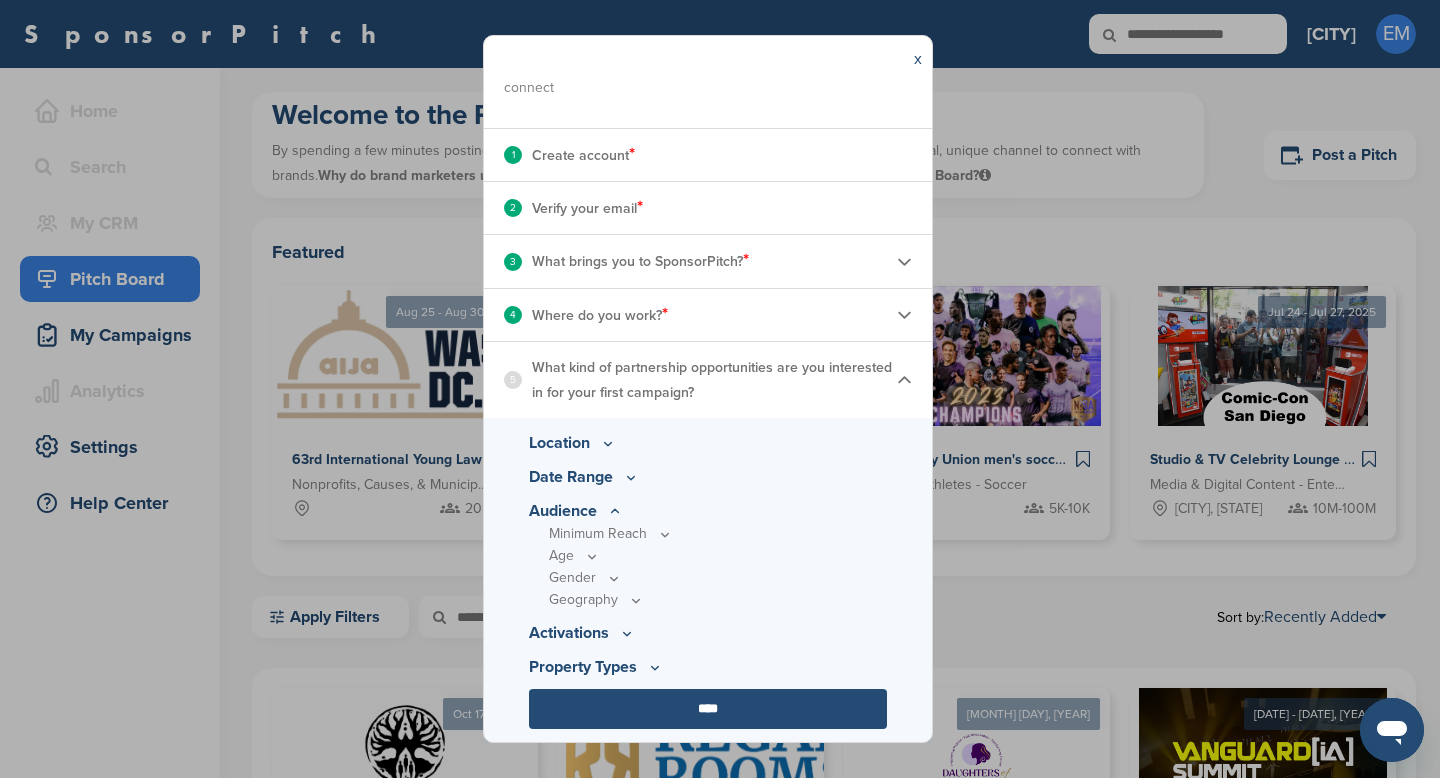 scroll, scrollTop: 191, scrollLeft: 0, axis: vertical 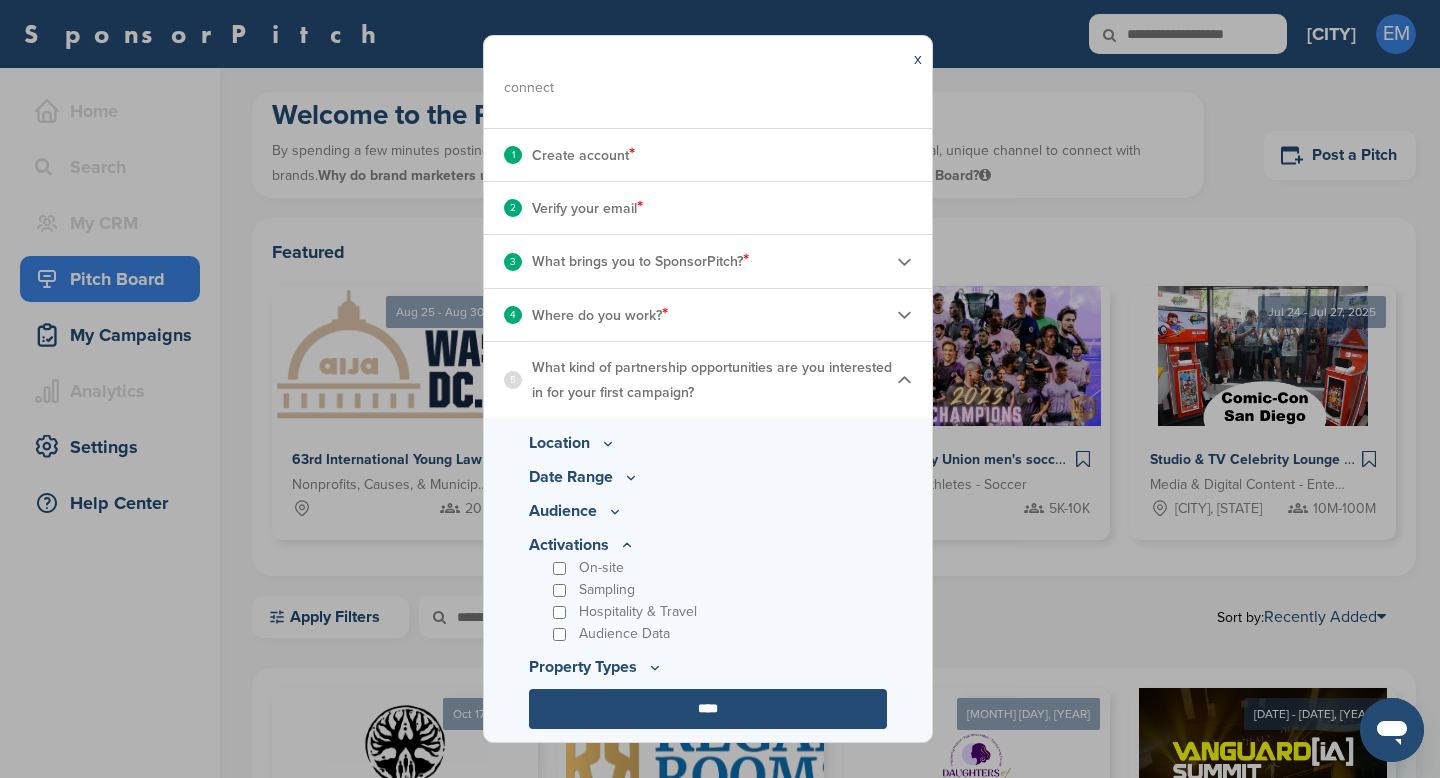 click 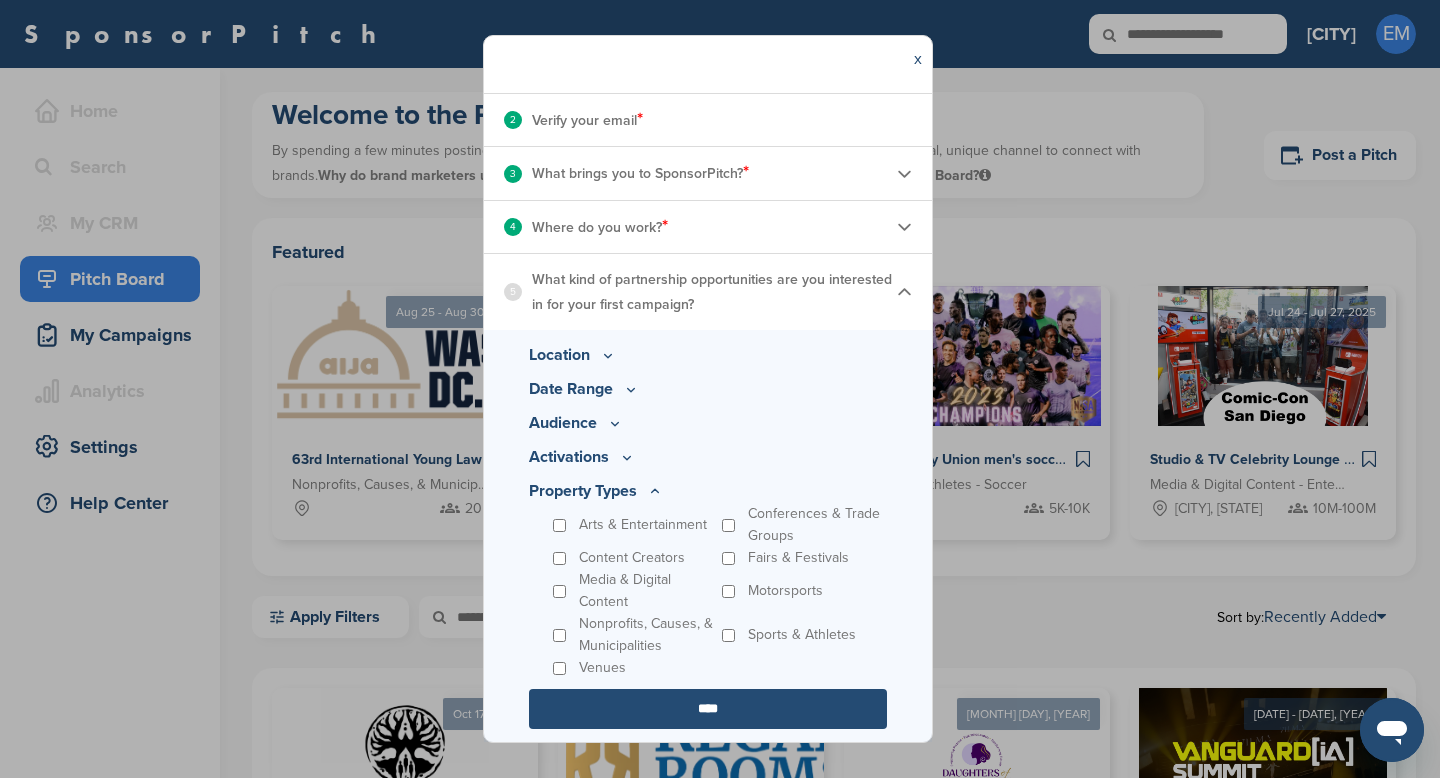 click on "****" at bounding box center [708, 709] 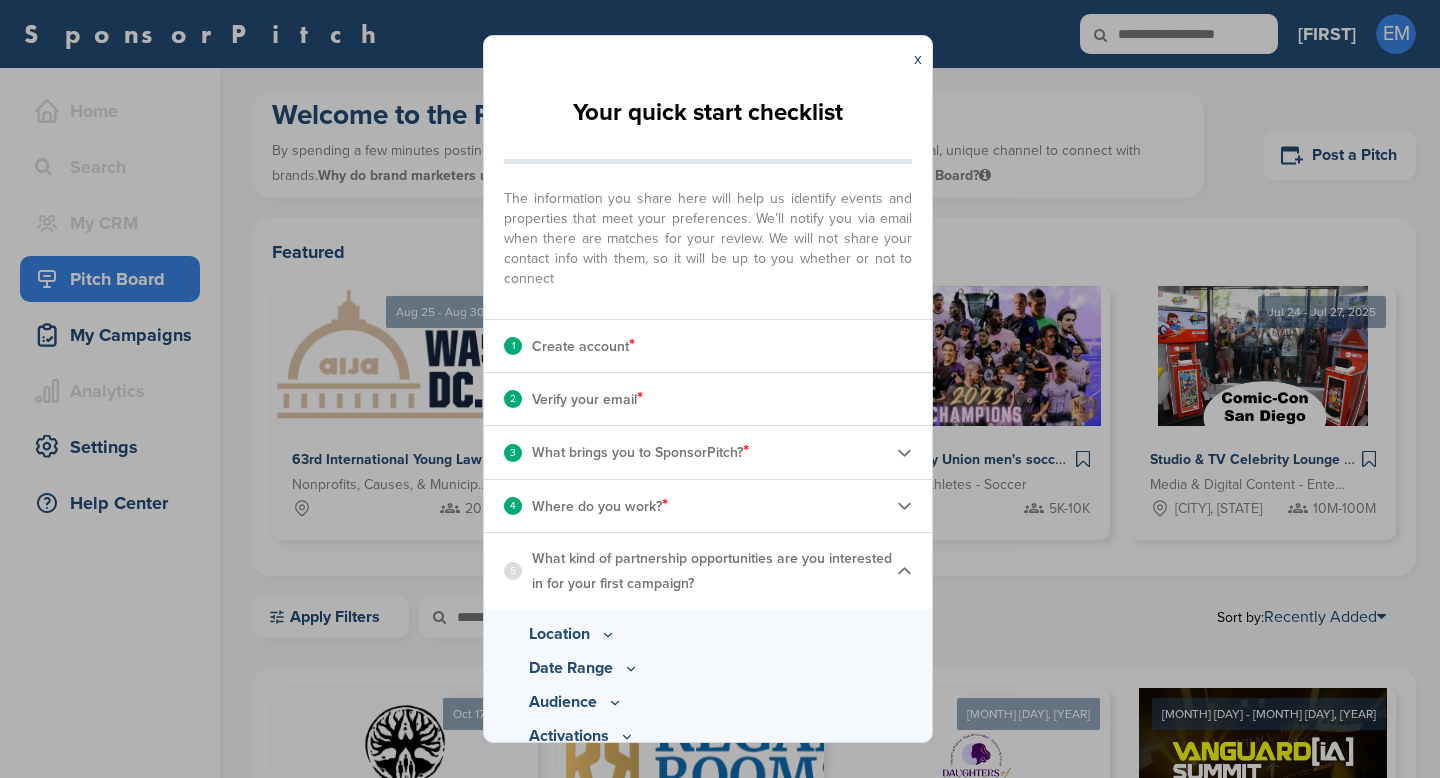 scroll, scrollTop: 0, scrollLeft: 0, axis: both 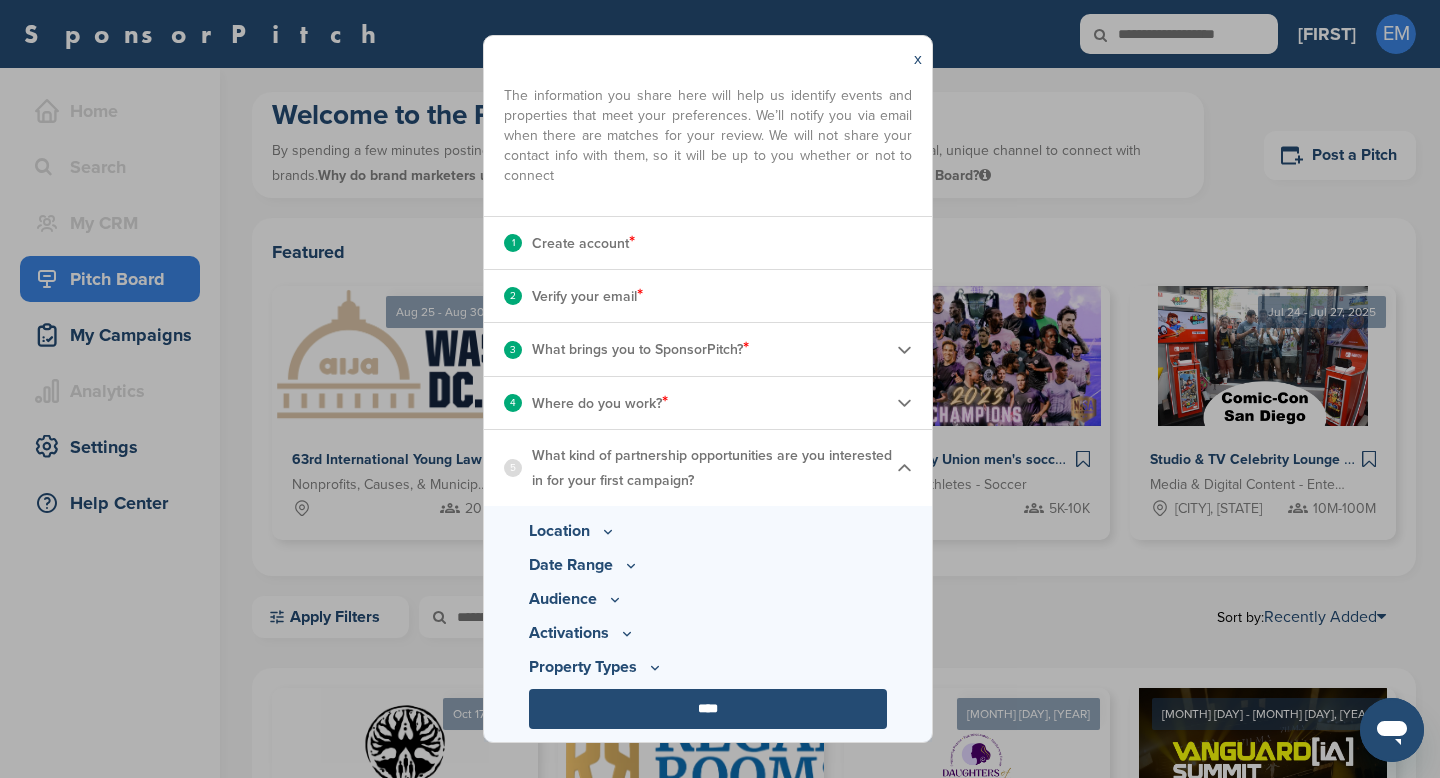 click on "Location" at bounding box center (708, 531) 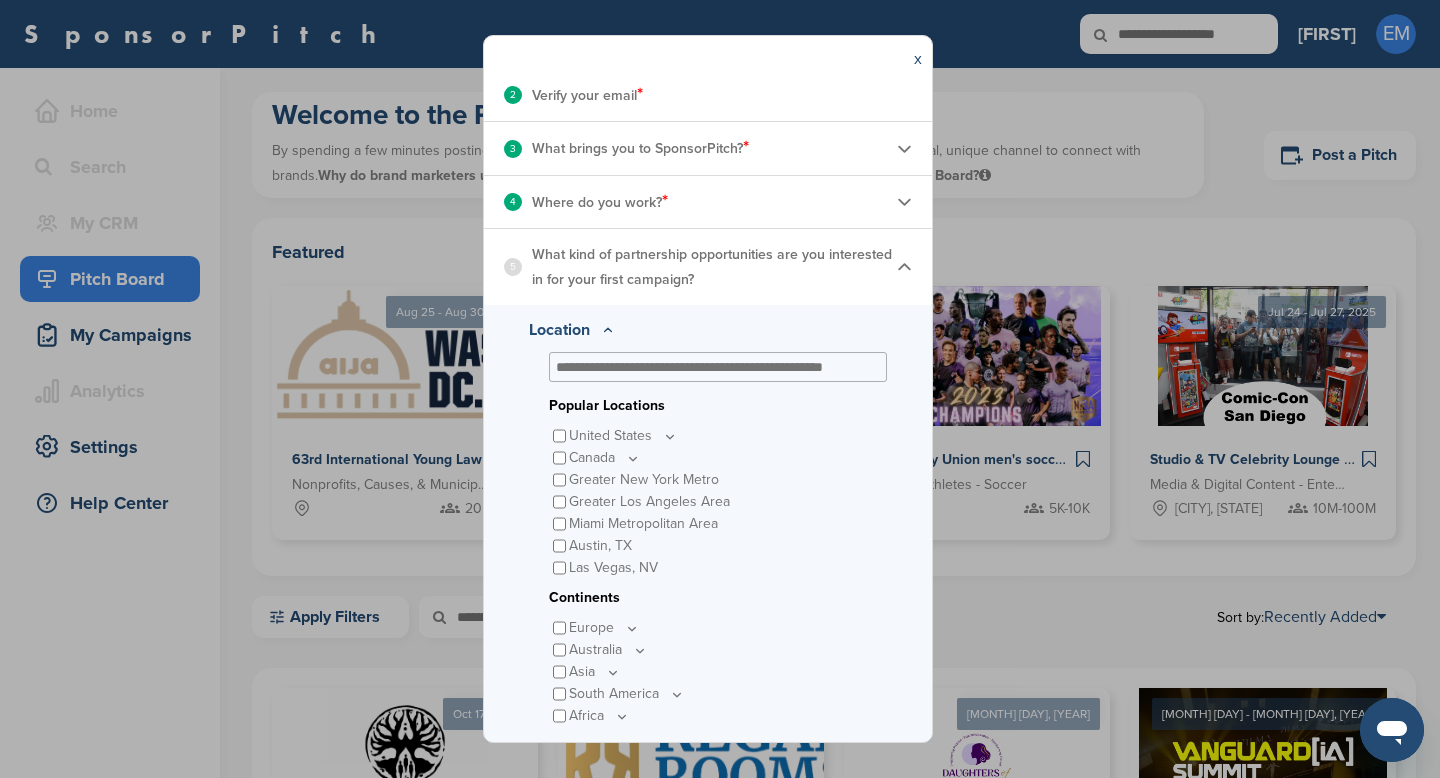 scroll, scrollTop: 317, scrollLeft: 0, axis: vertical 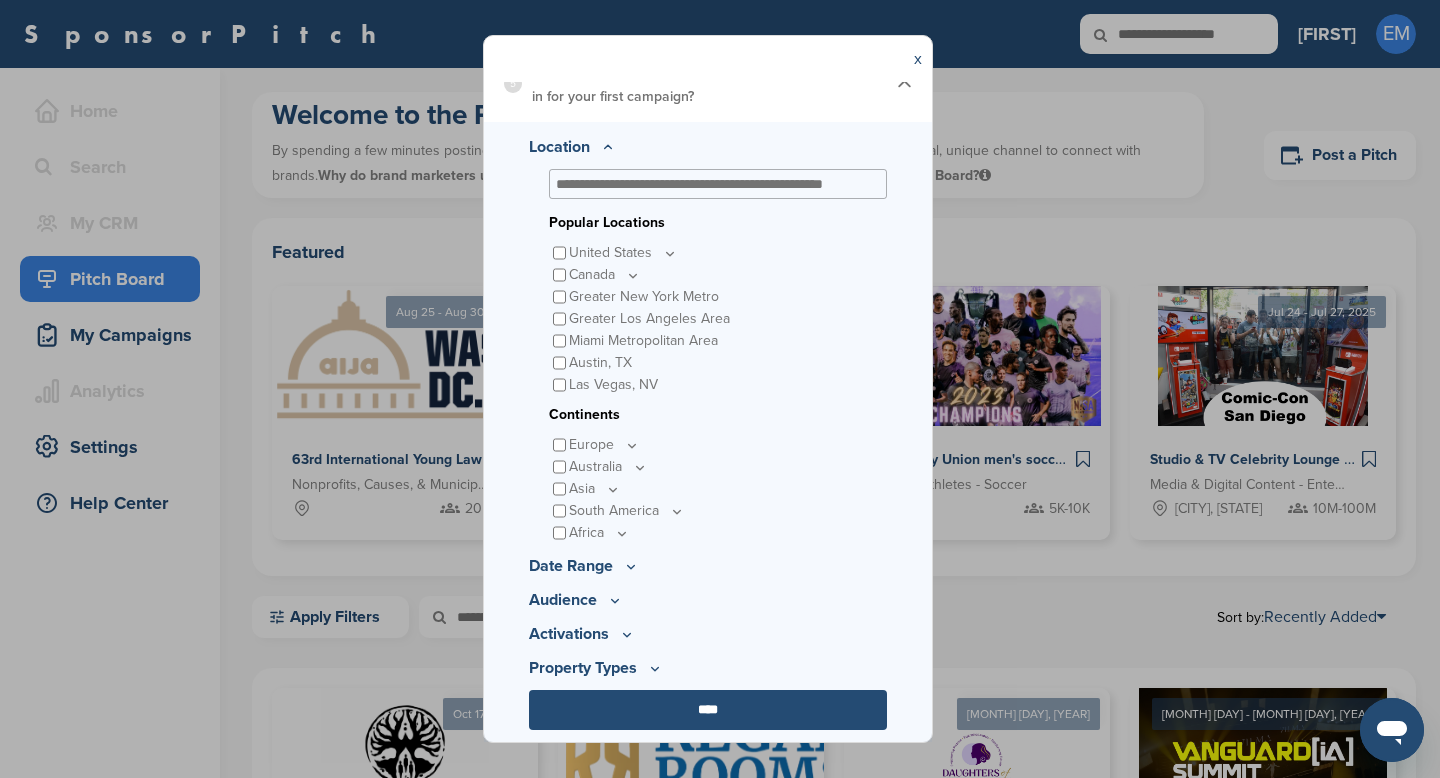 click 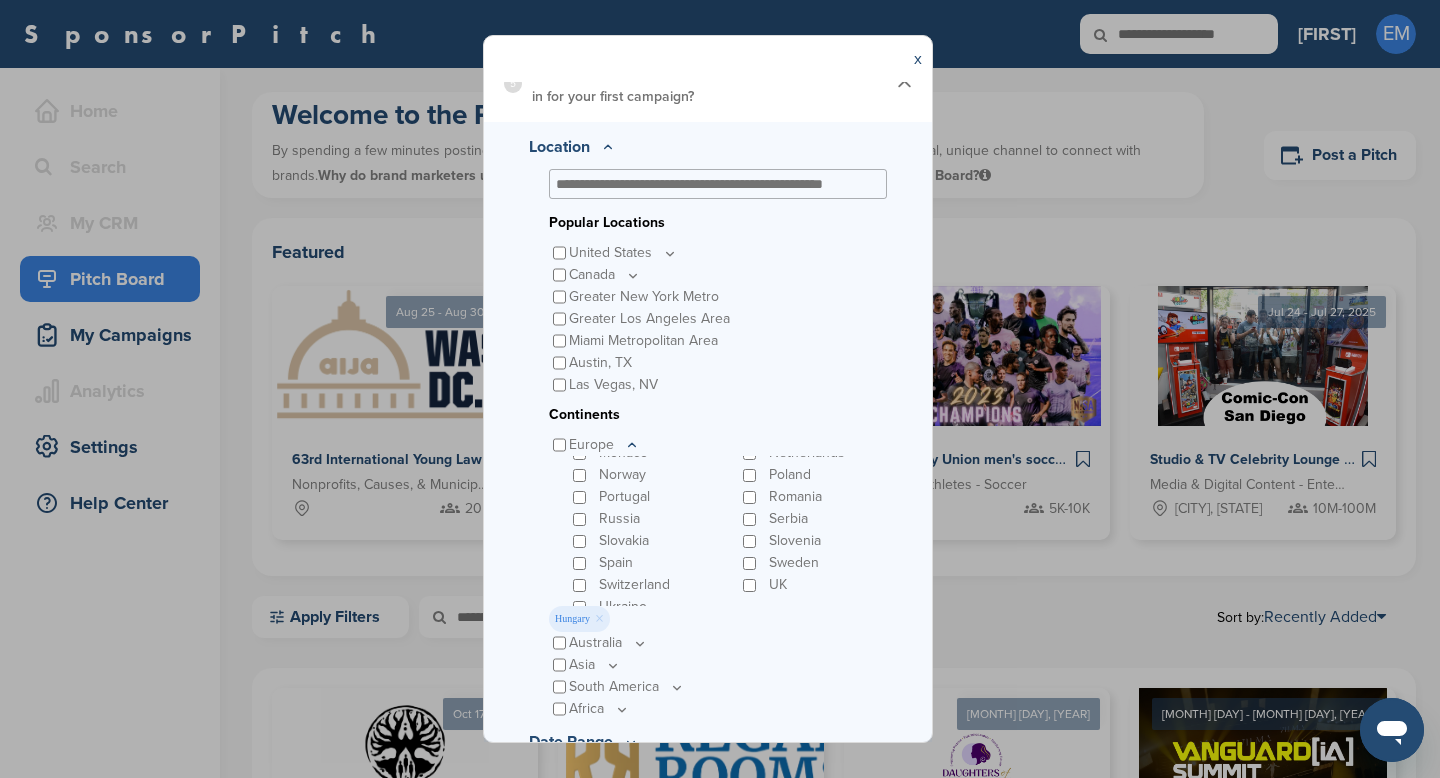 scroll, scrollTop: 202, scrollLeft: 0, axis: vertical 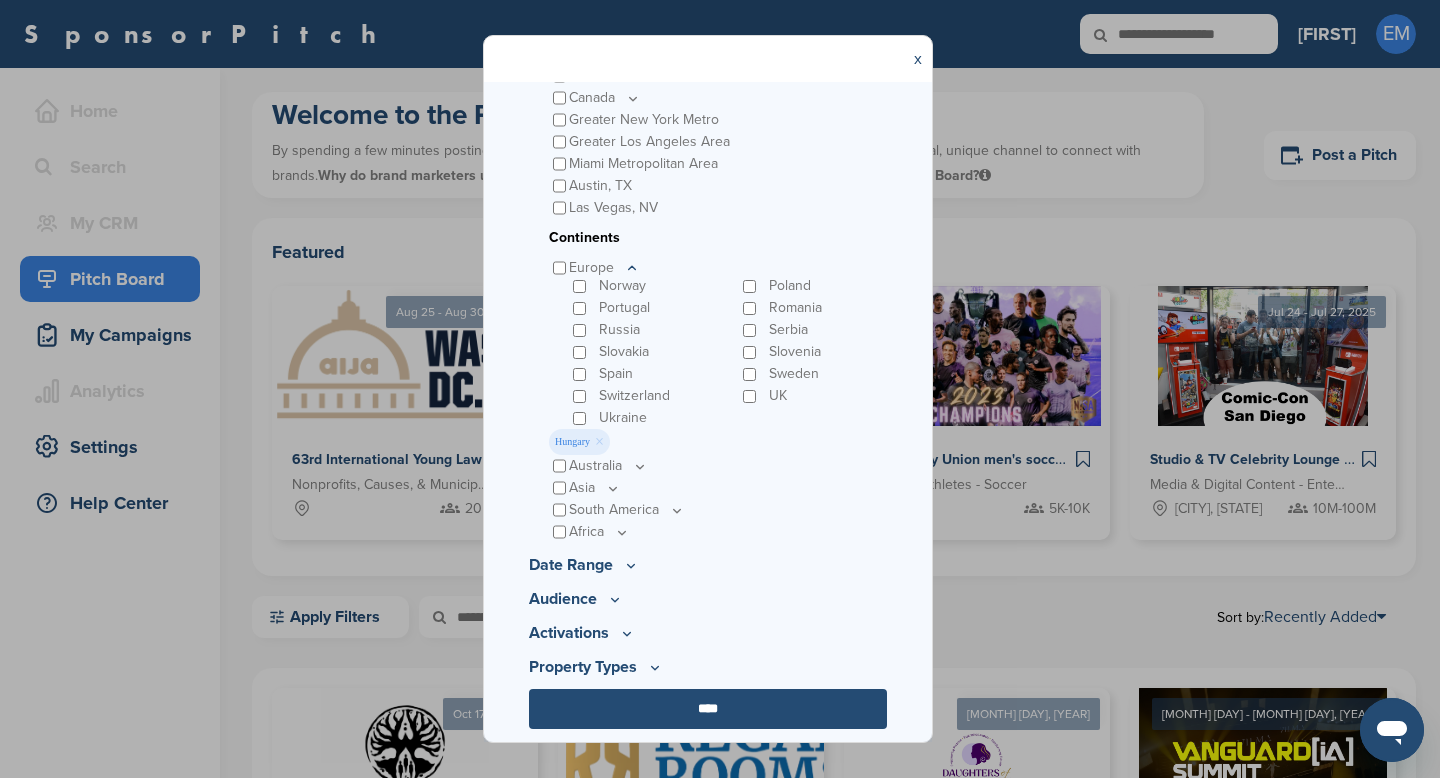 click 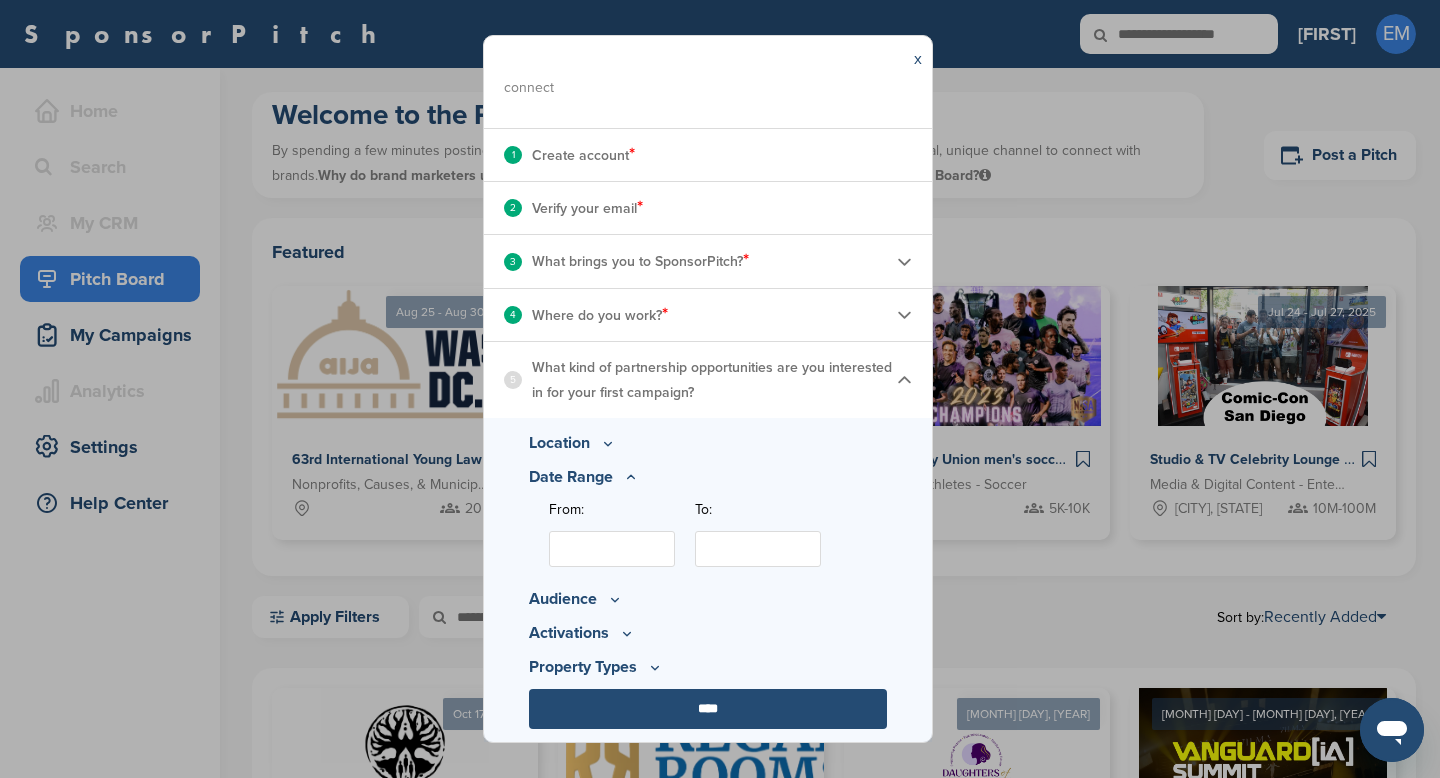 scroll, scrollTop: 192, scrollLeft: 0, axis: vertical 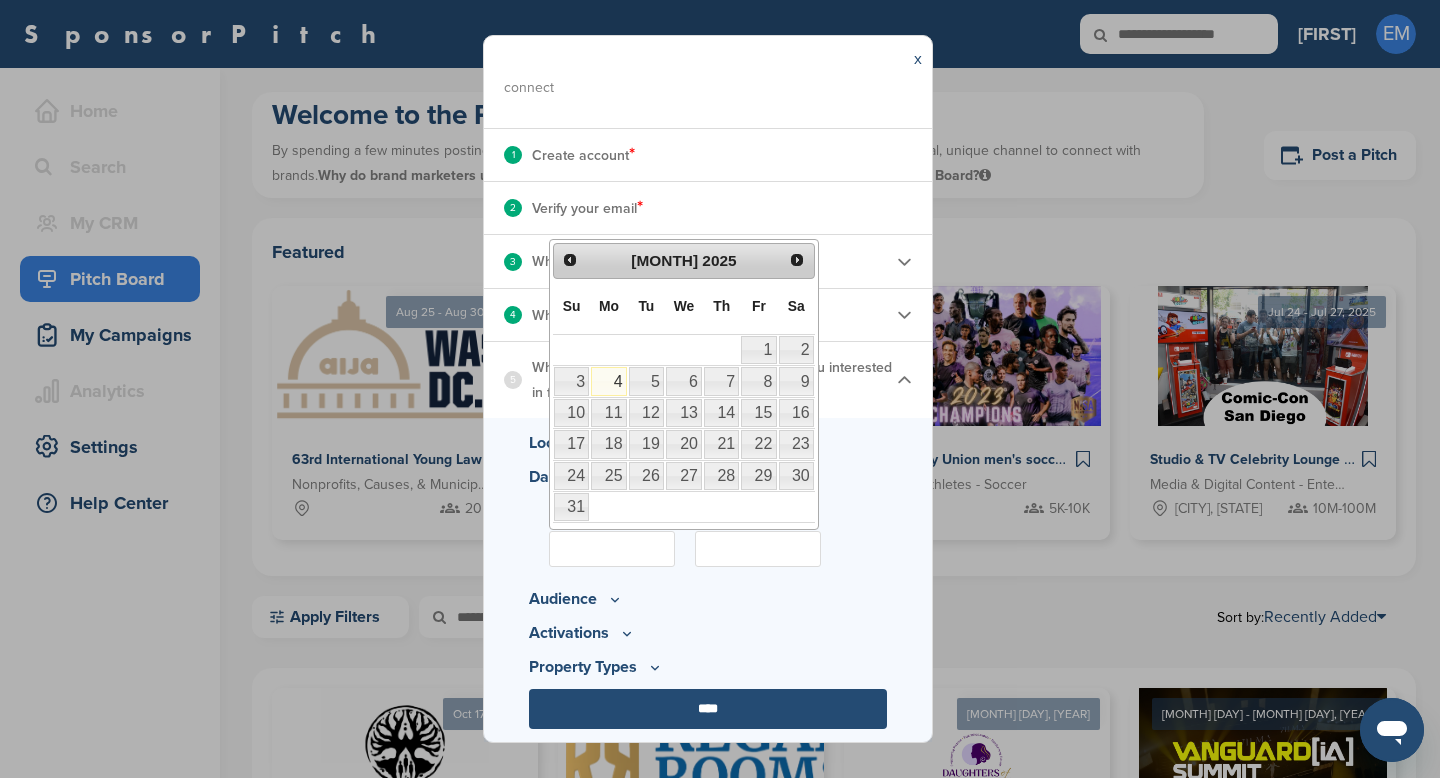 click on "4" at bounding box center (608, 381) 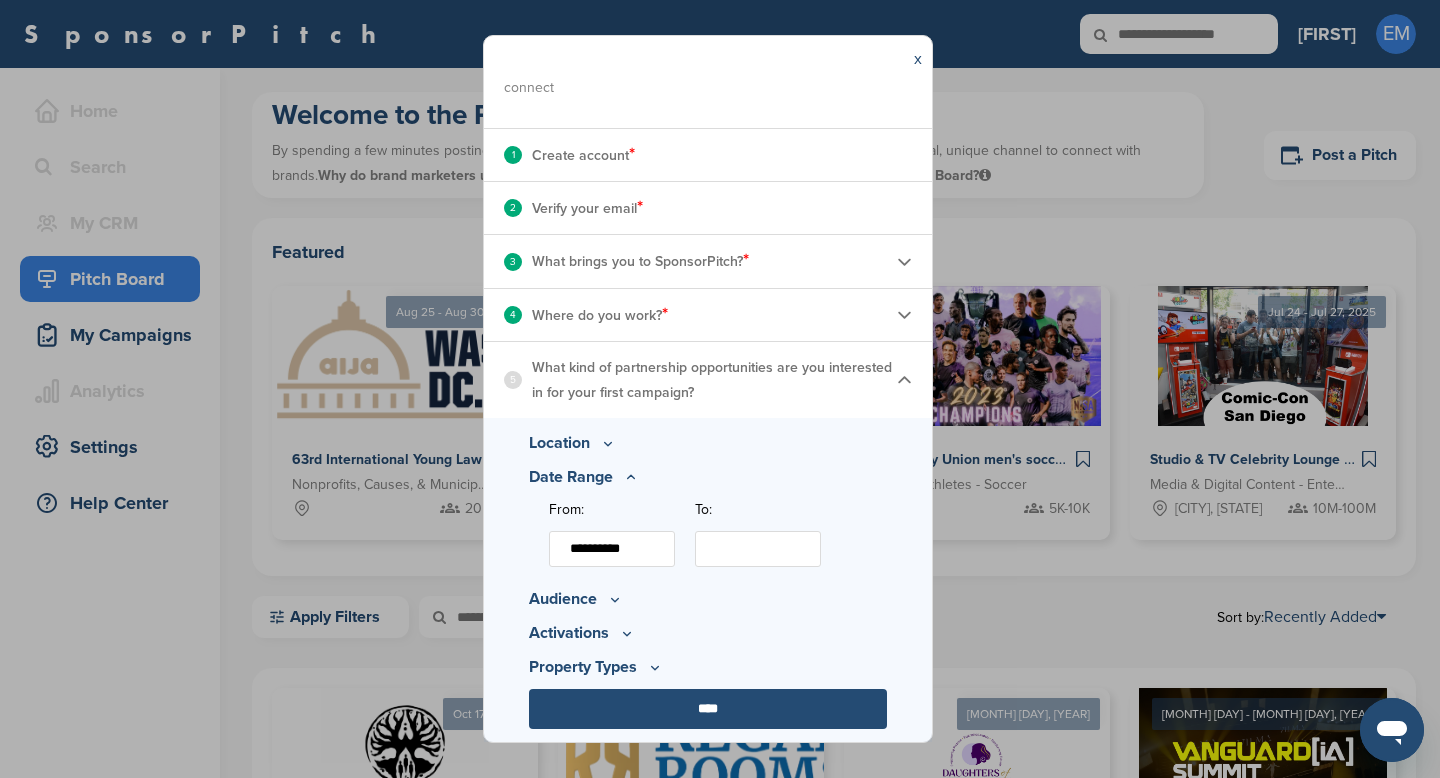 click on "To:" at bounding box center (758, 549) 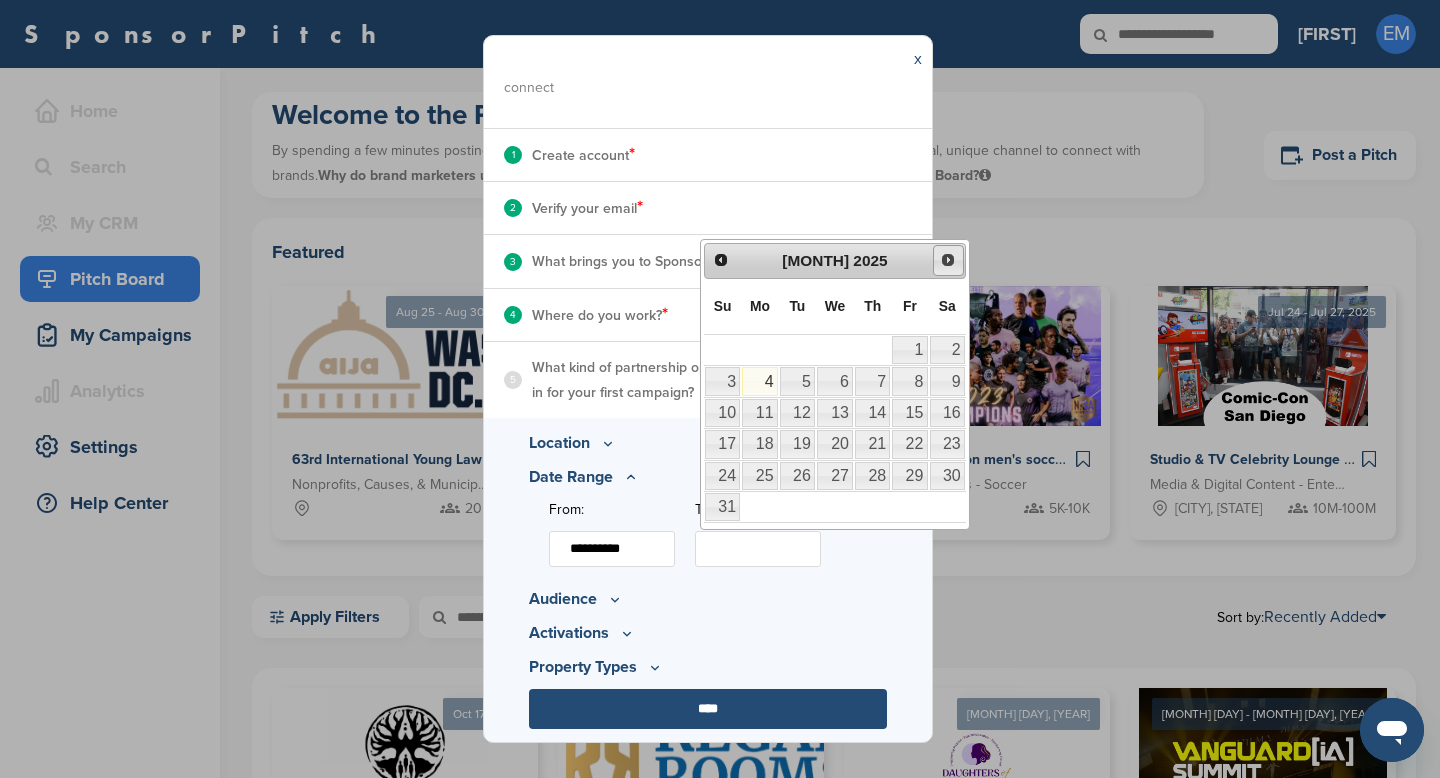 click on "Next" at bounding box center (948, 260) 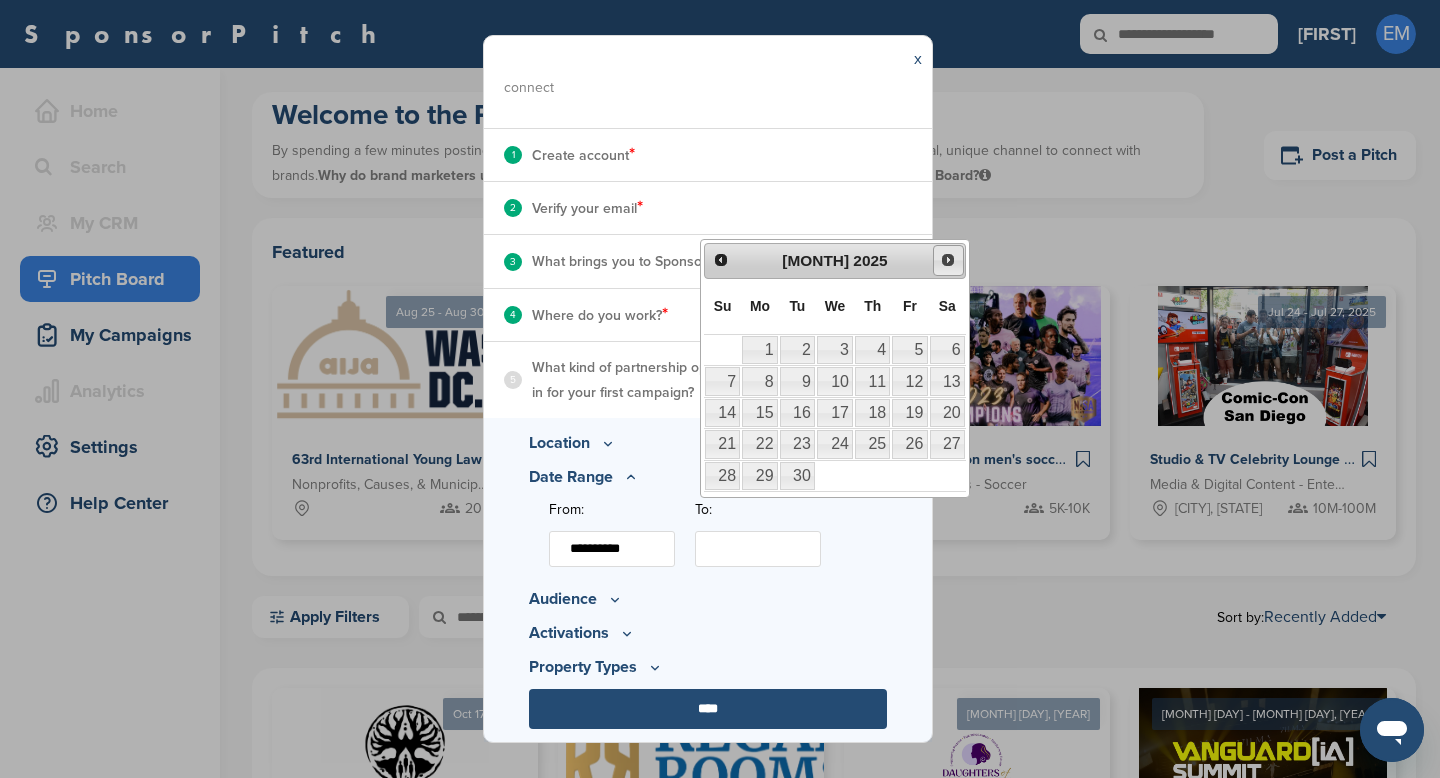 click on "Next" at bounding box center (948, 260) 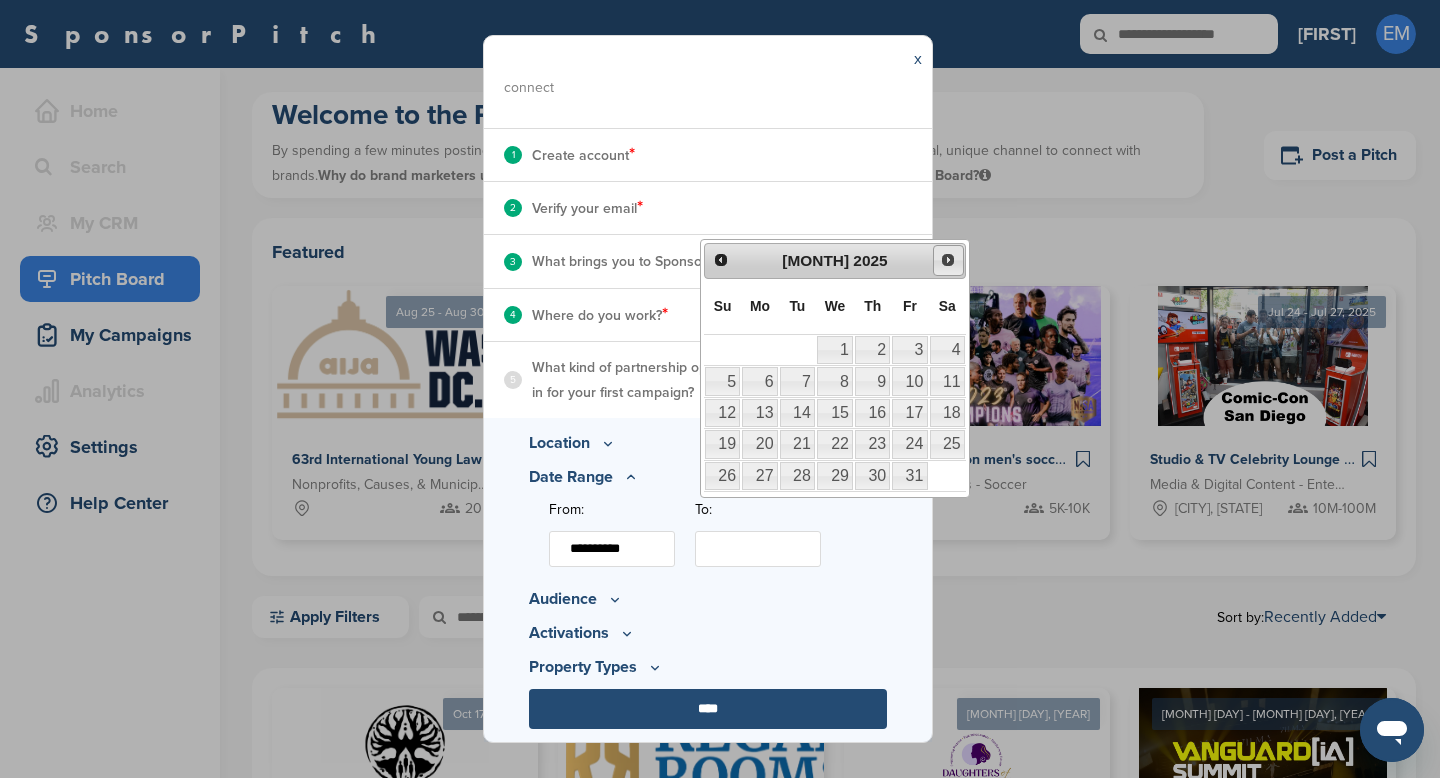 click on "Next" at bounding box center [948, 260] 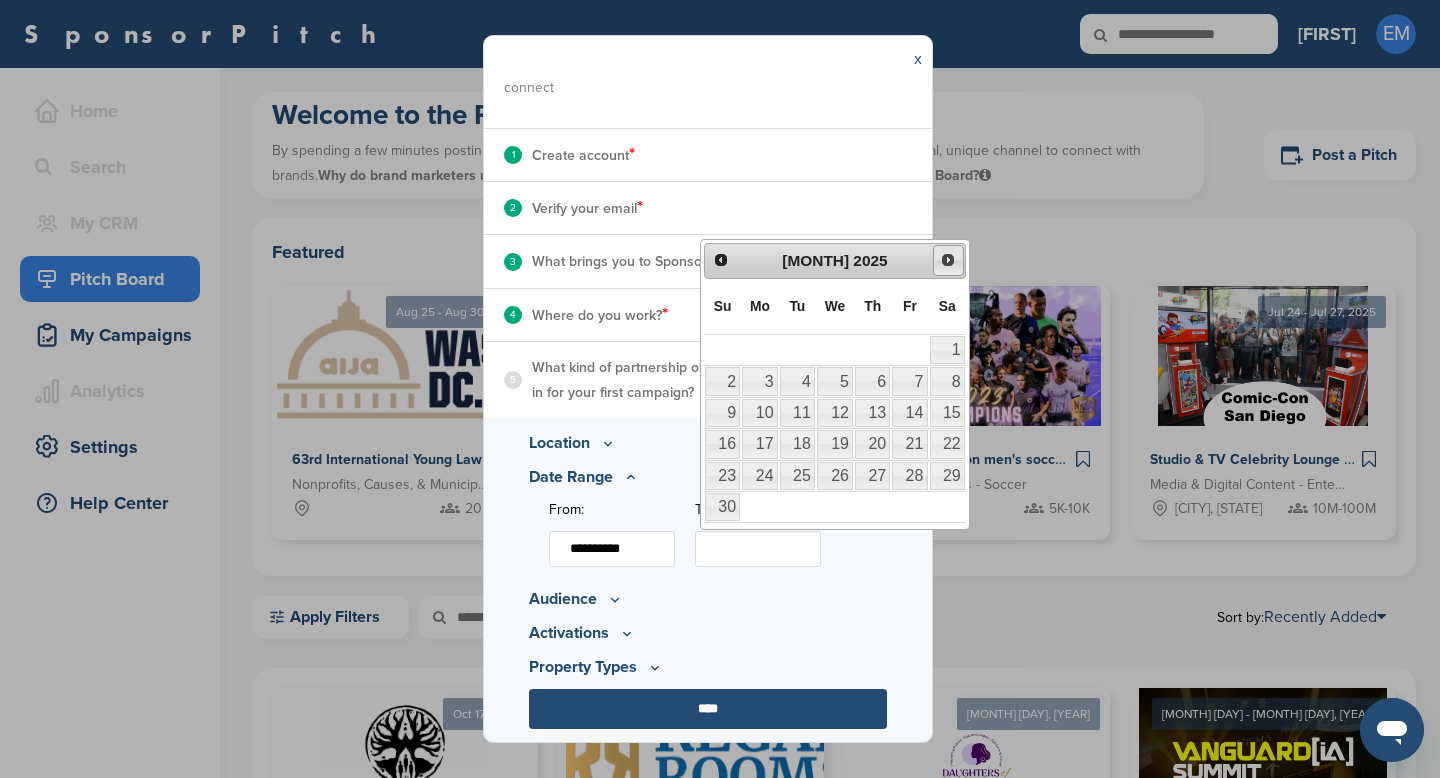 click on "Next" at bounding box center [948, 260] 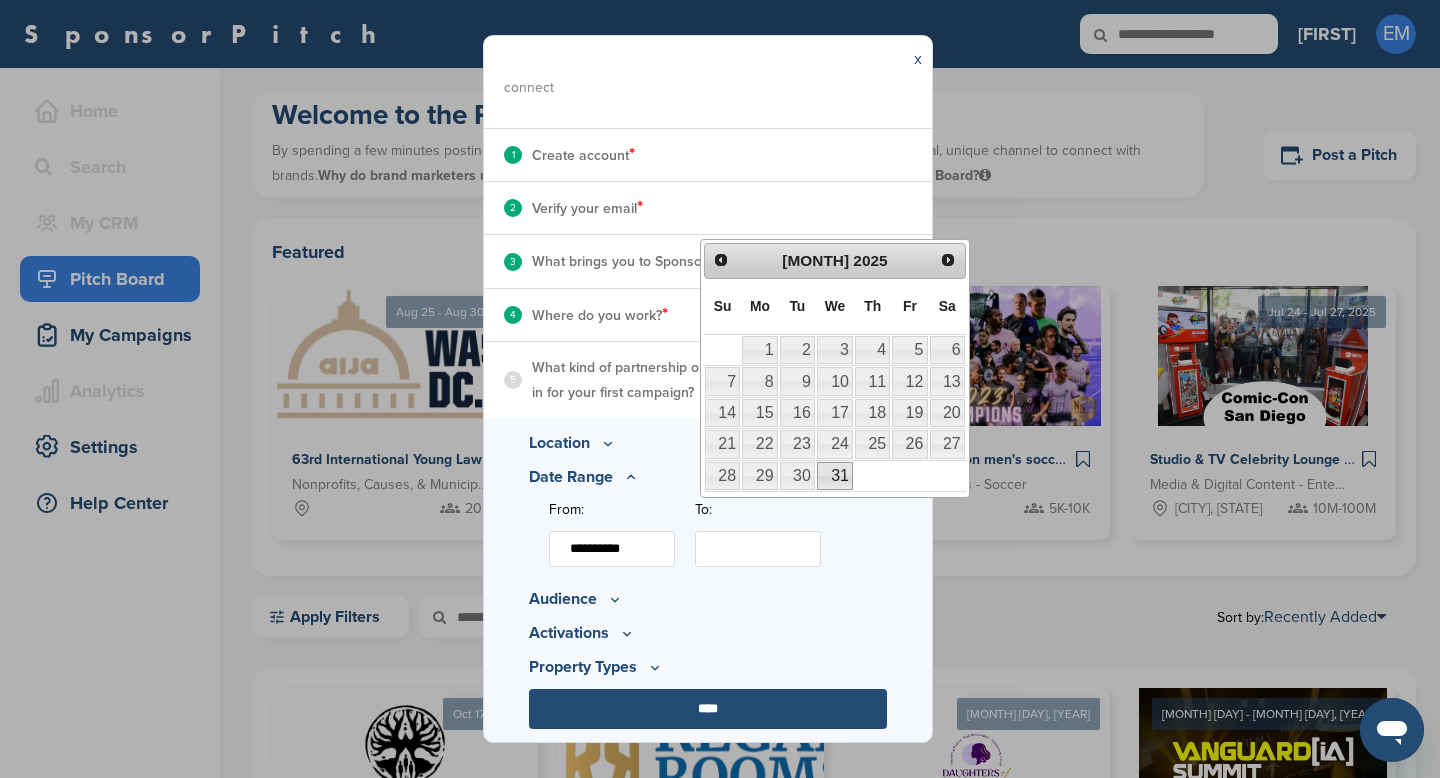 click on "31" at bounding box center (835, 476) 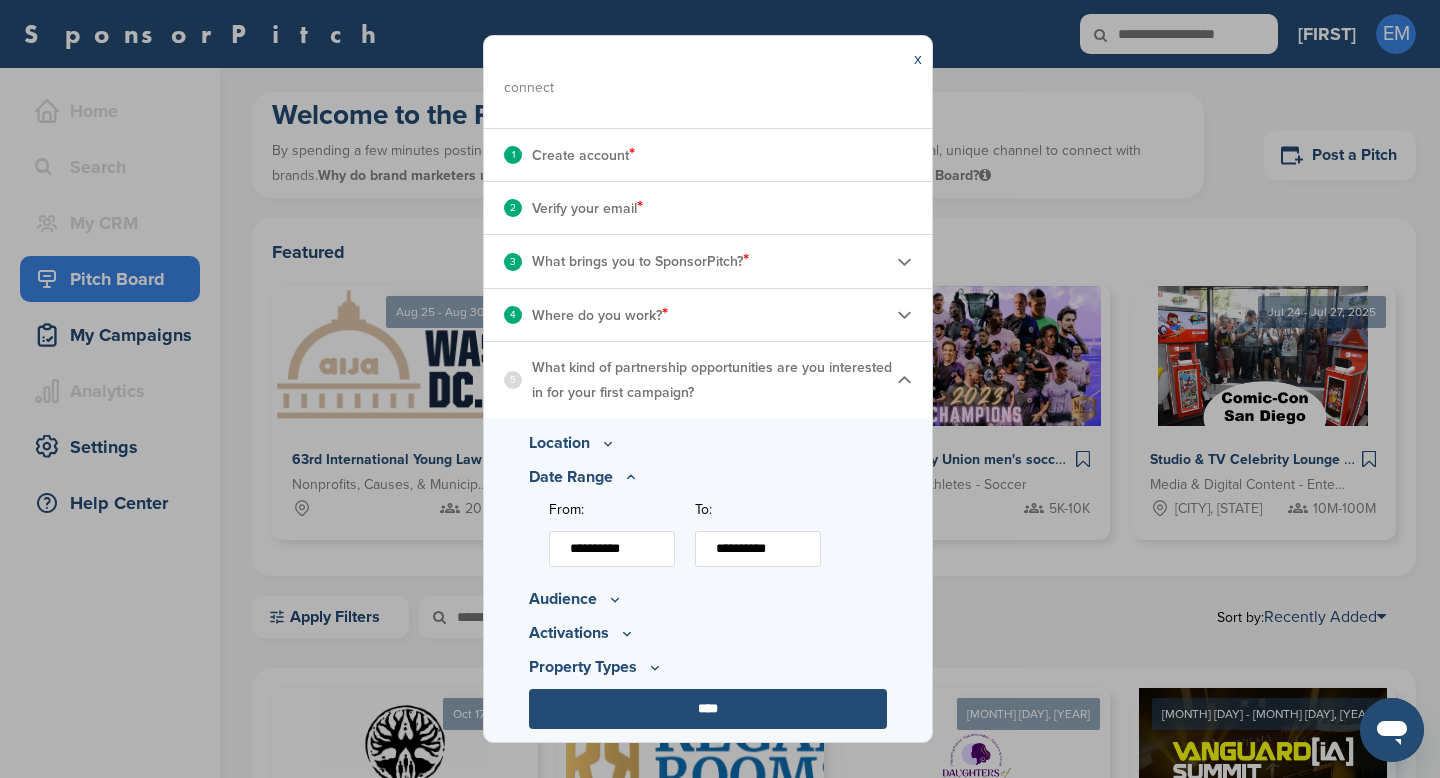 click 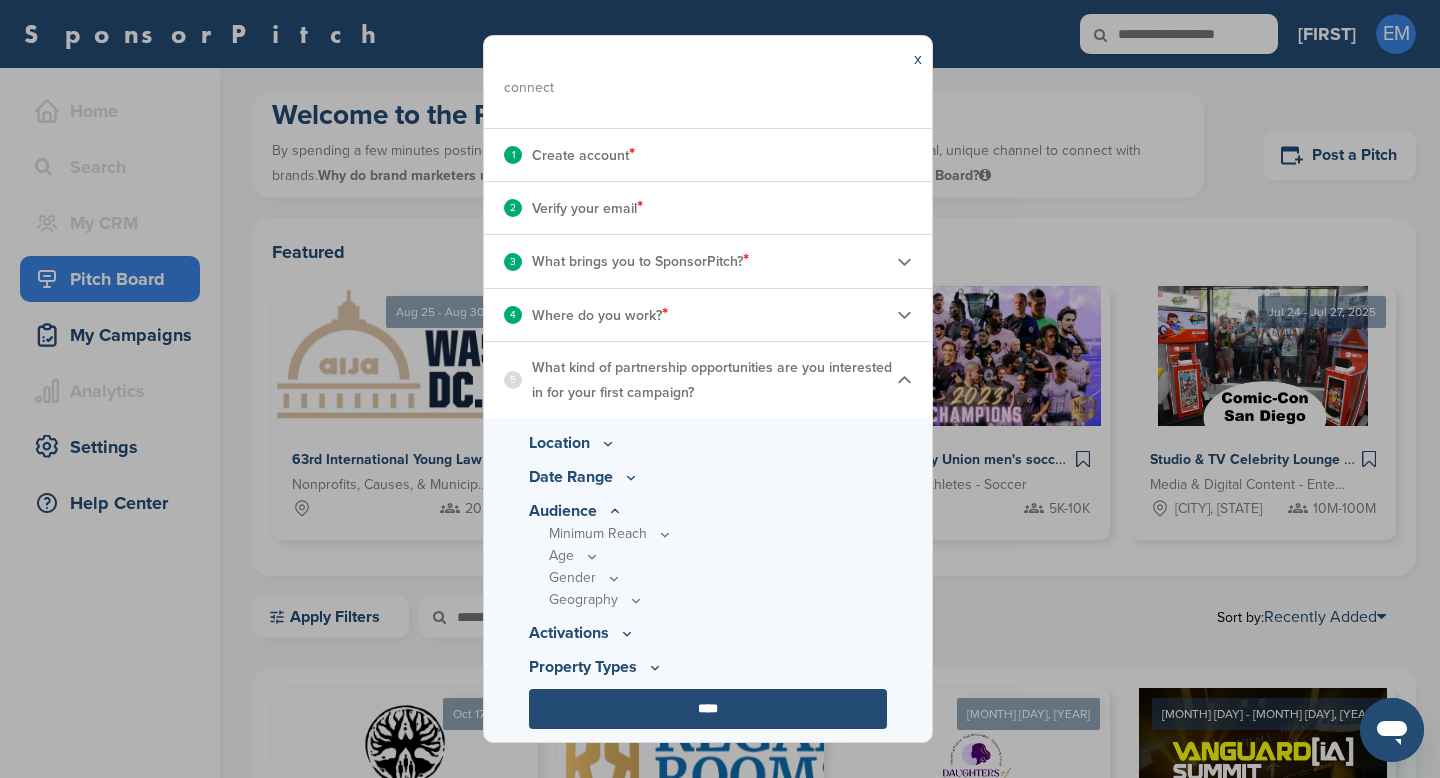 scroll, scrollTop: 191, scrollLeft: 0, axis: vertical 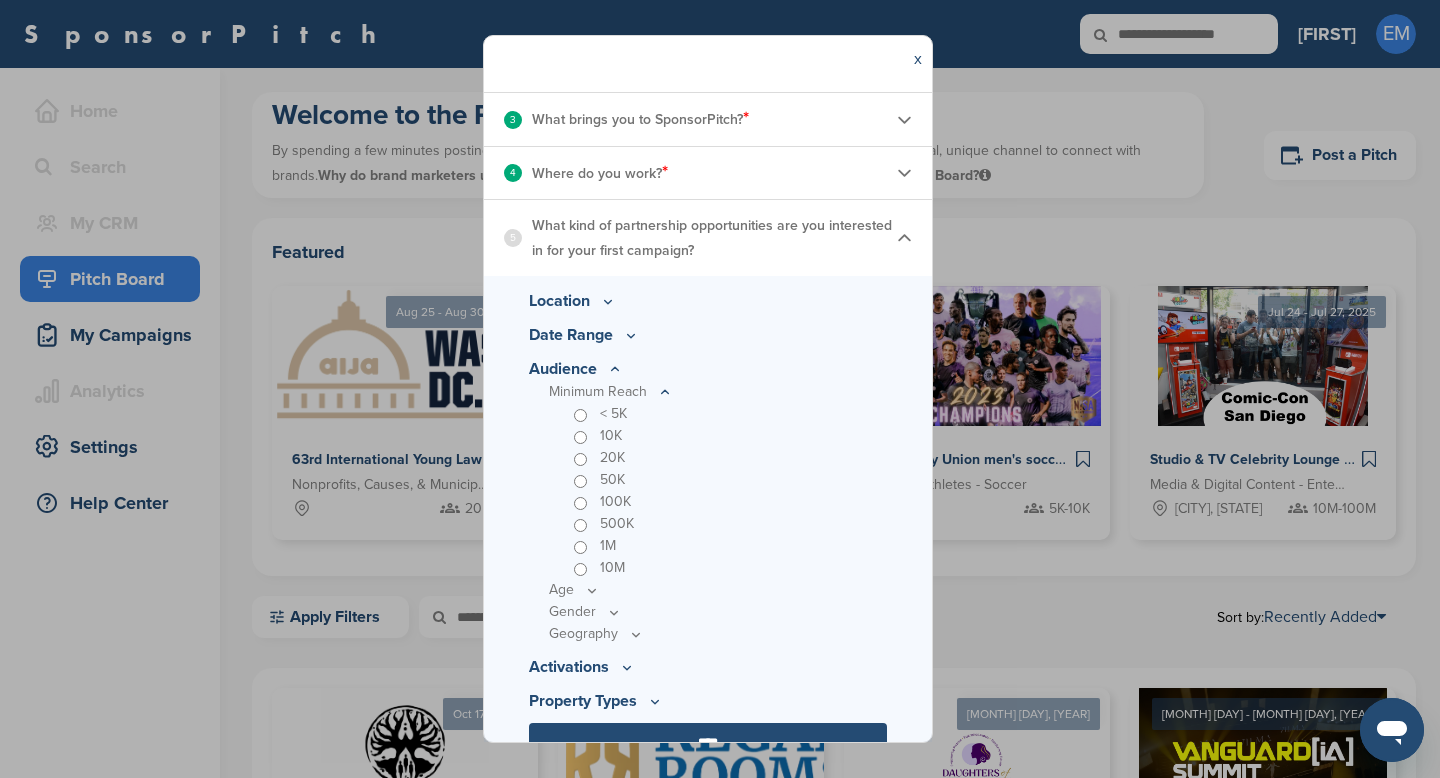 click 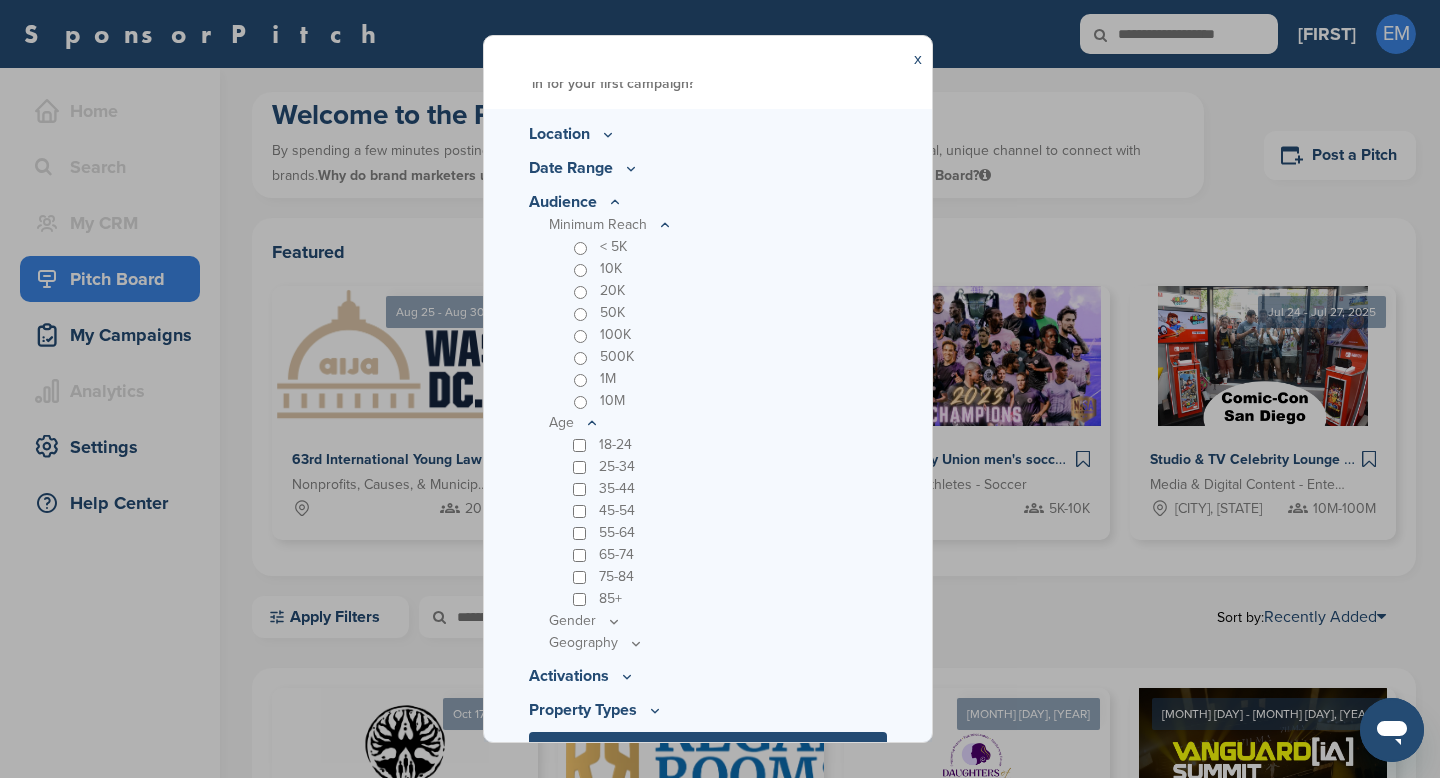 scroll, scrollTop: 501, scrollLeft: 0, axis: vertical 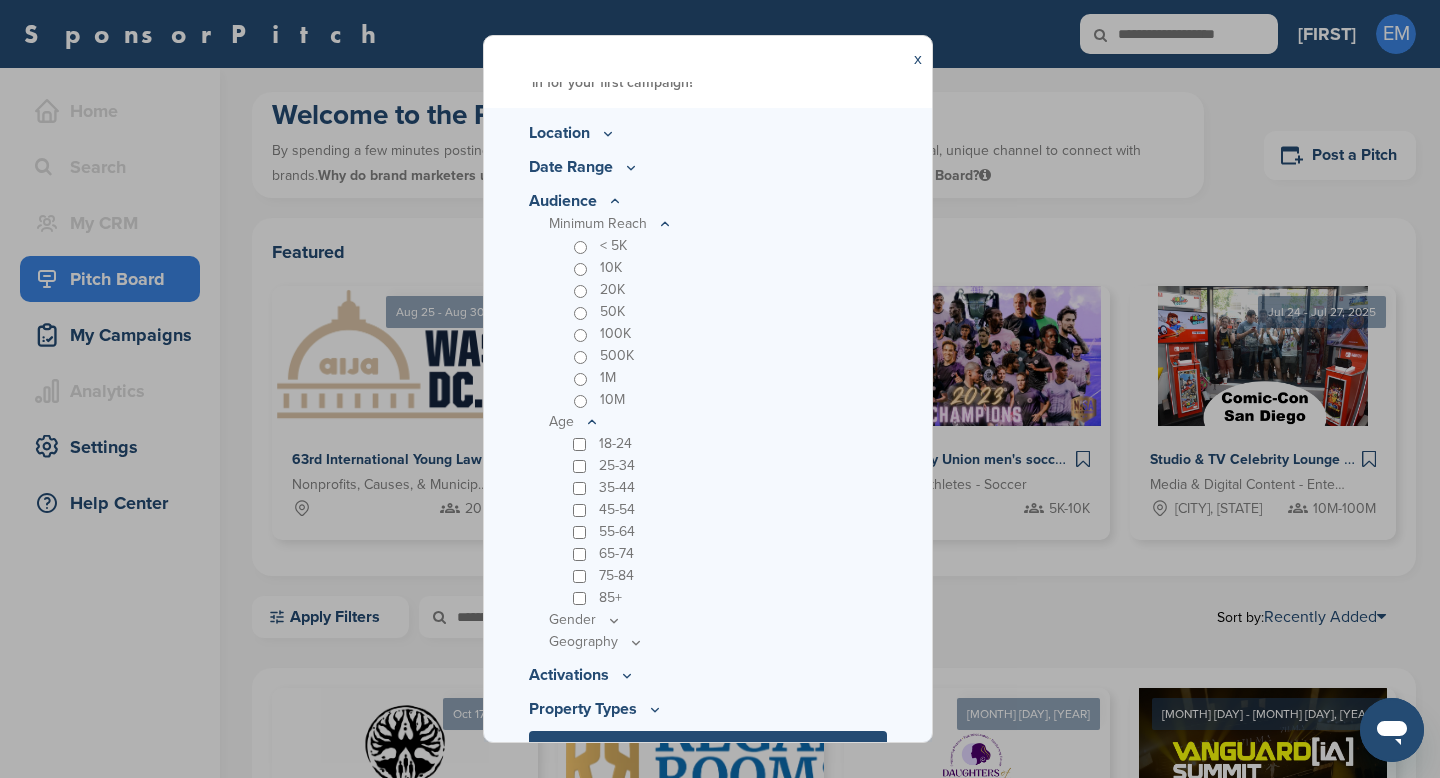 click 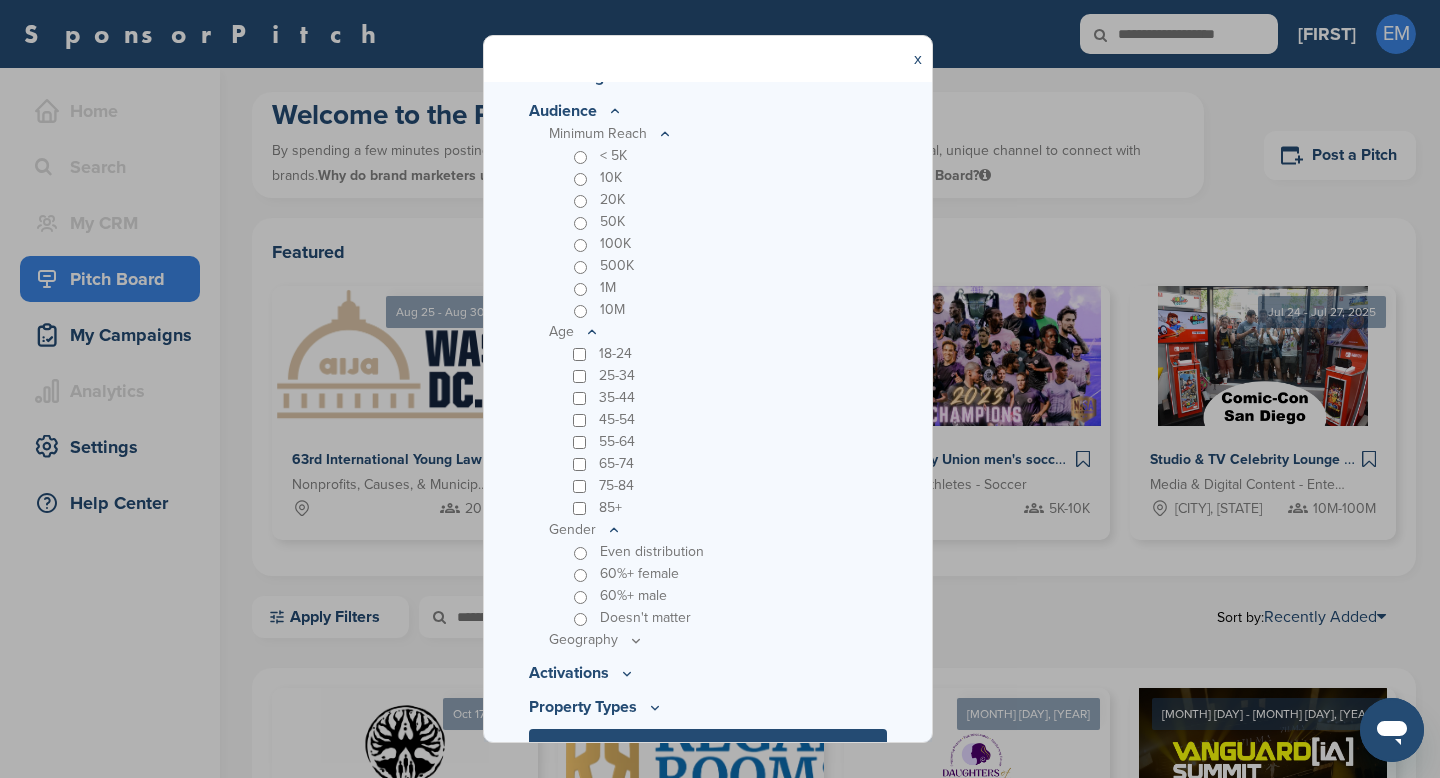scroll, scrollTop: 631, scrollLeft: 0, axis: vertical 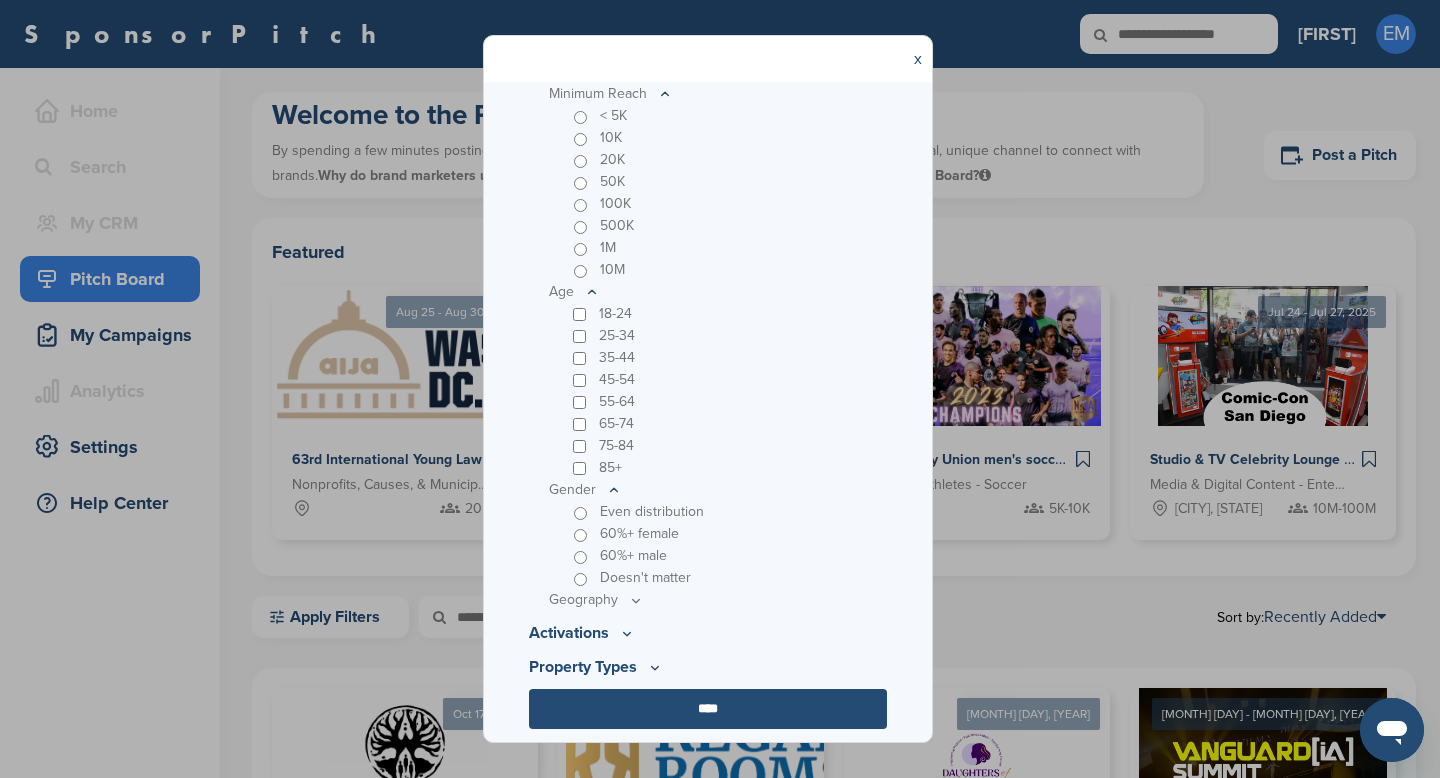click 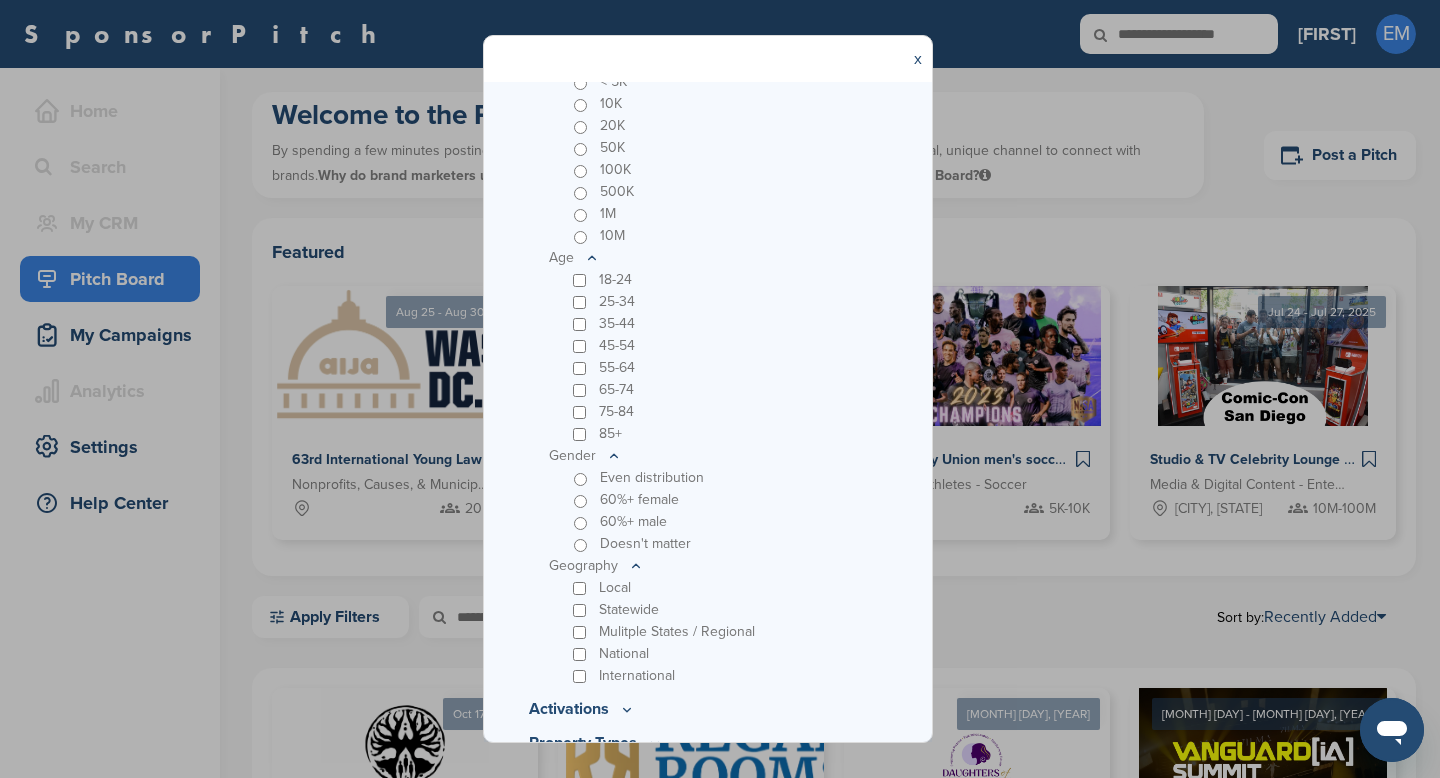 scroll, scrollTop: 741, scrollLeft: 0, axis: vertical 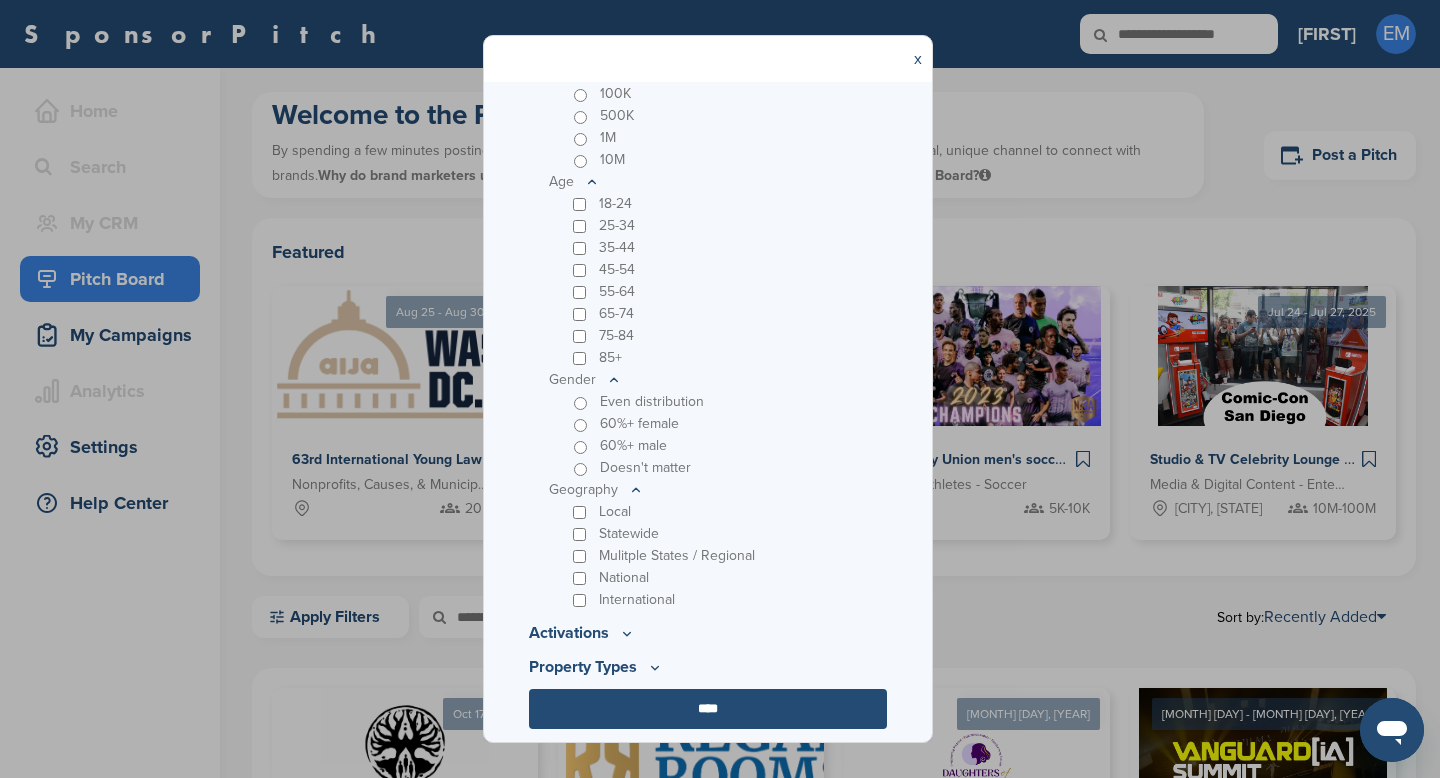 click 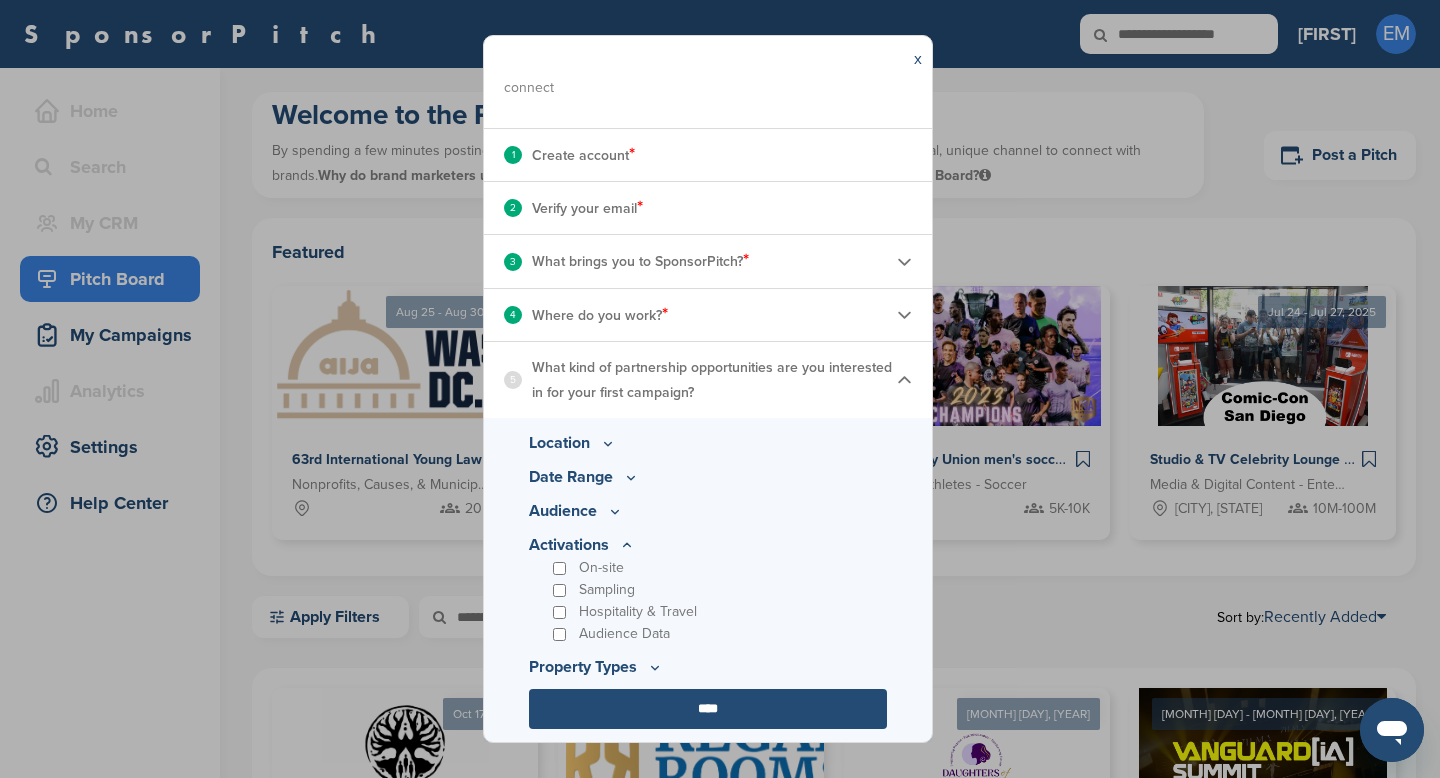 click 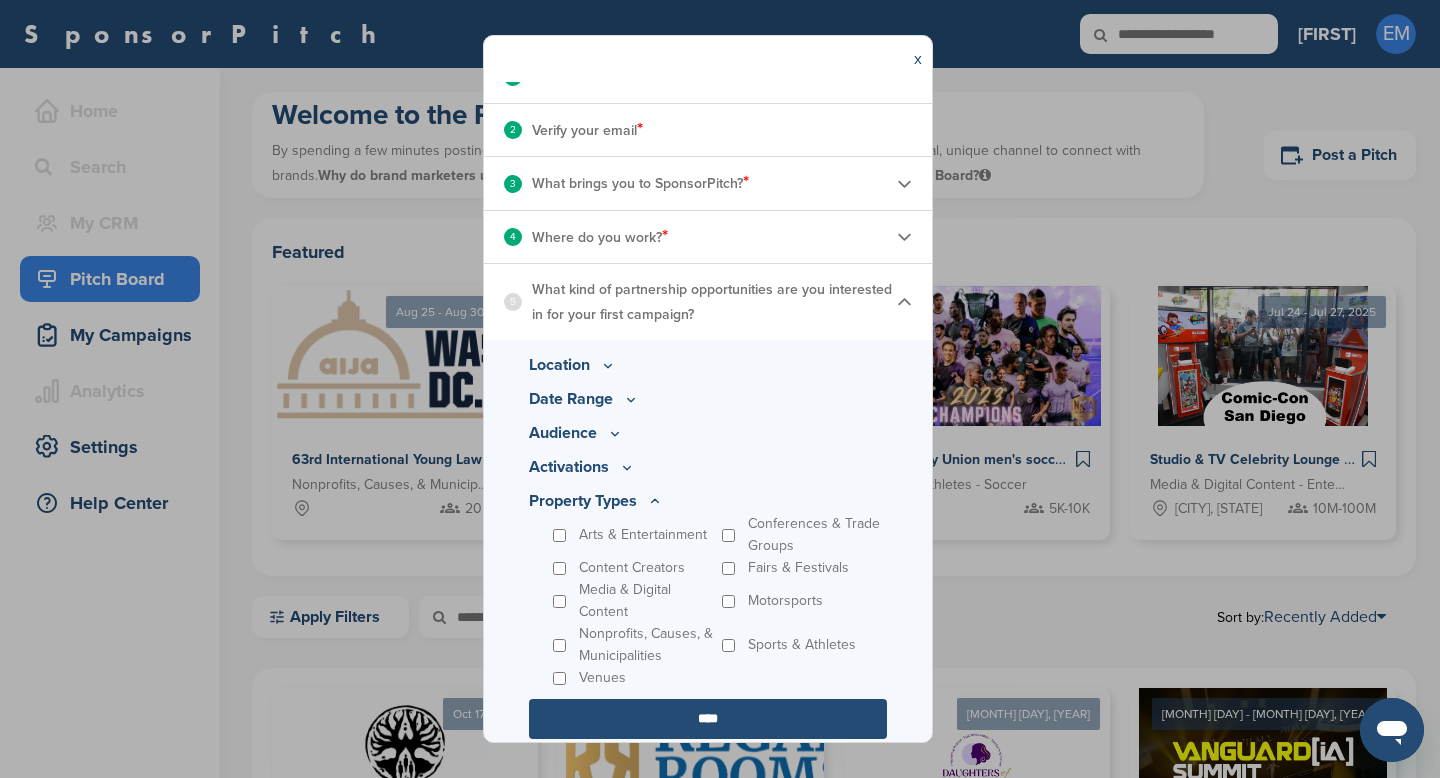 scroll, scrollTop: 279, scrollLeft: 0, axis: vertical 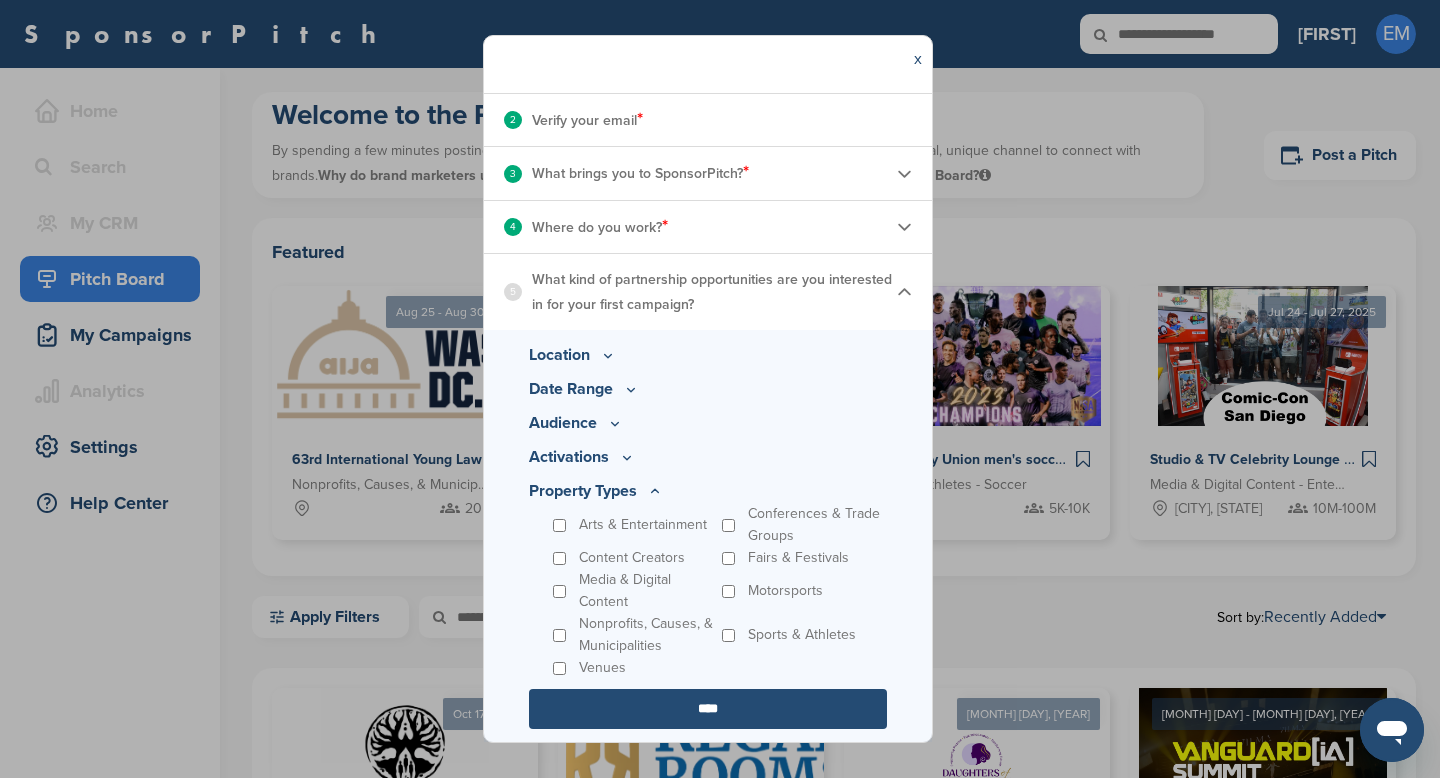 click on "****" at bounding box center (708, 709) 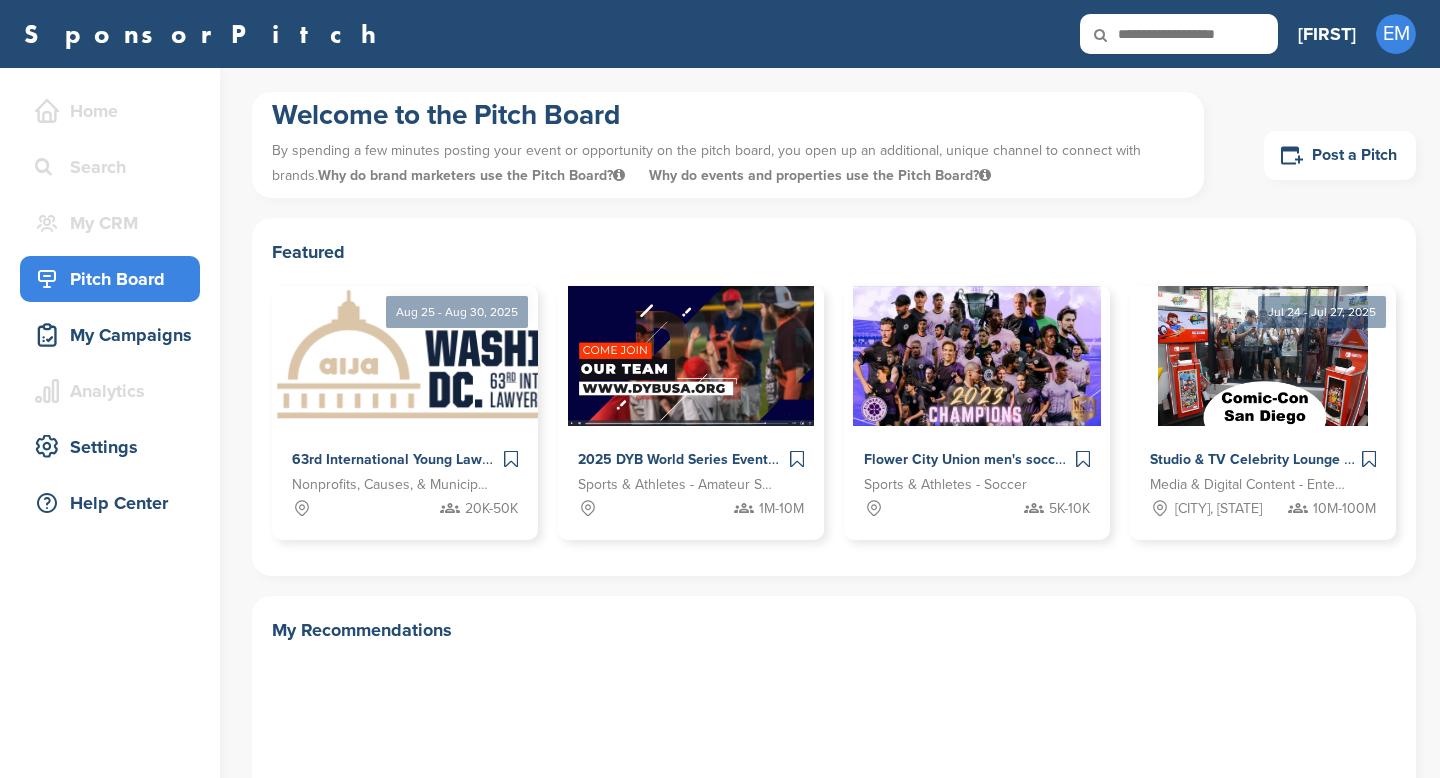 scroll, scrollTop: 0, scrollLeft: 0, axis: both 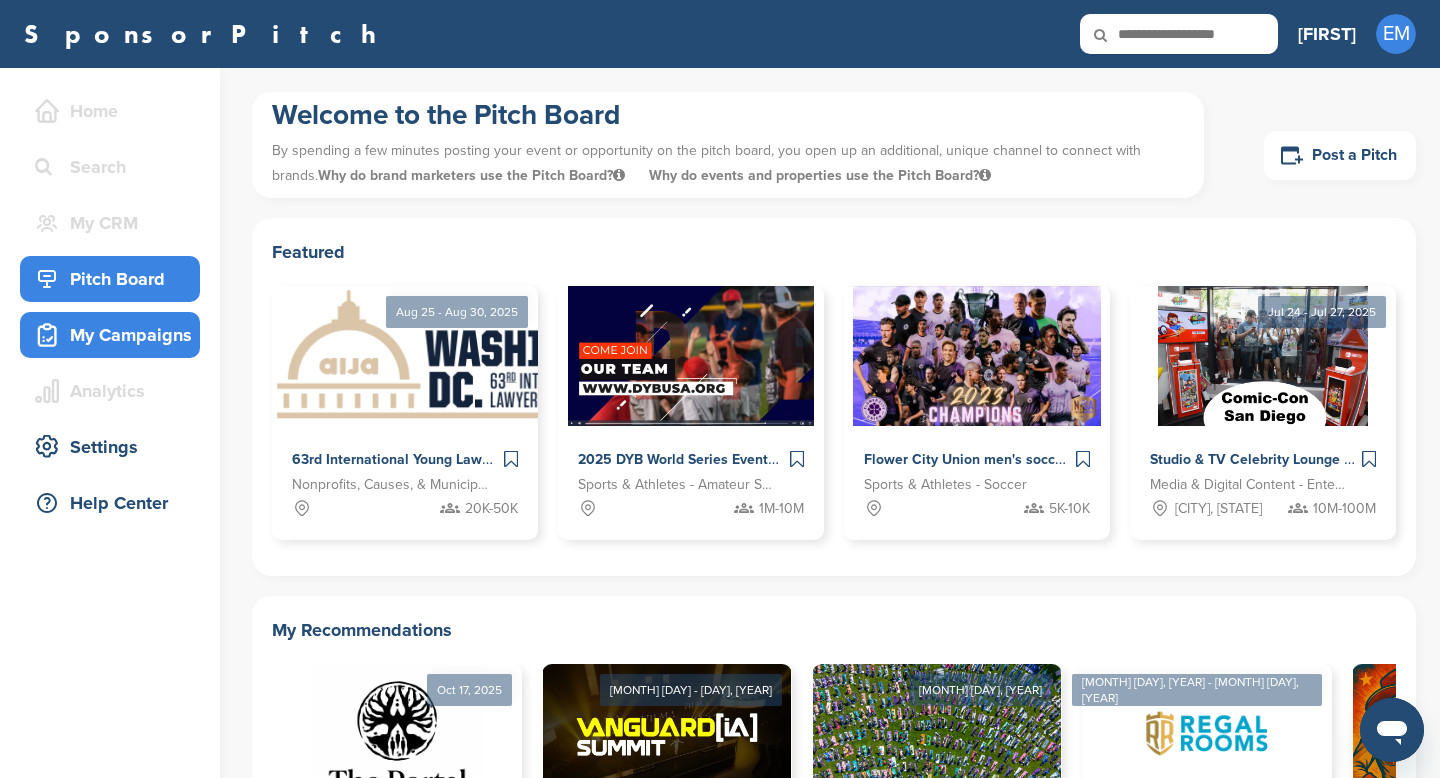 click on "My Campaigns" at bounding box center (115, 335) 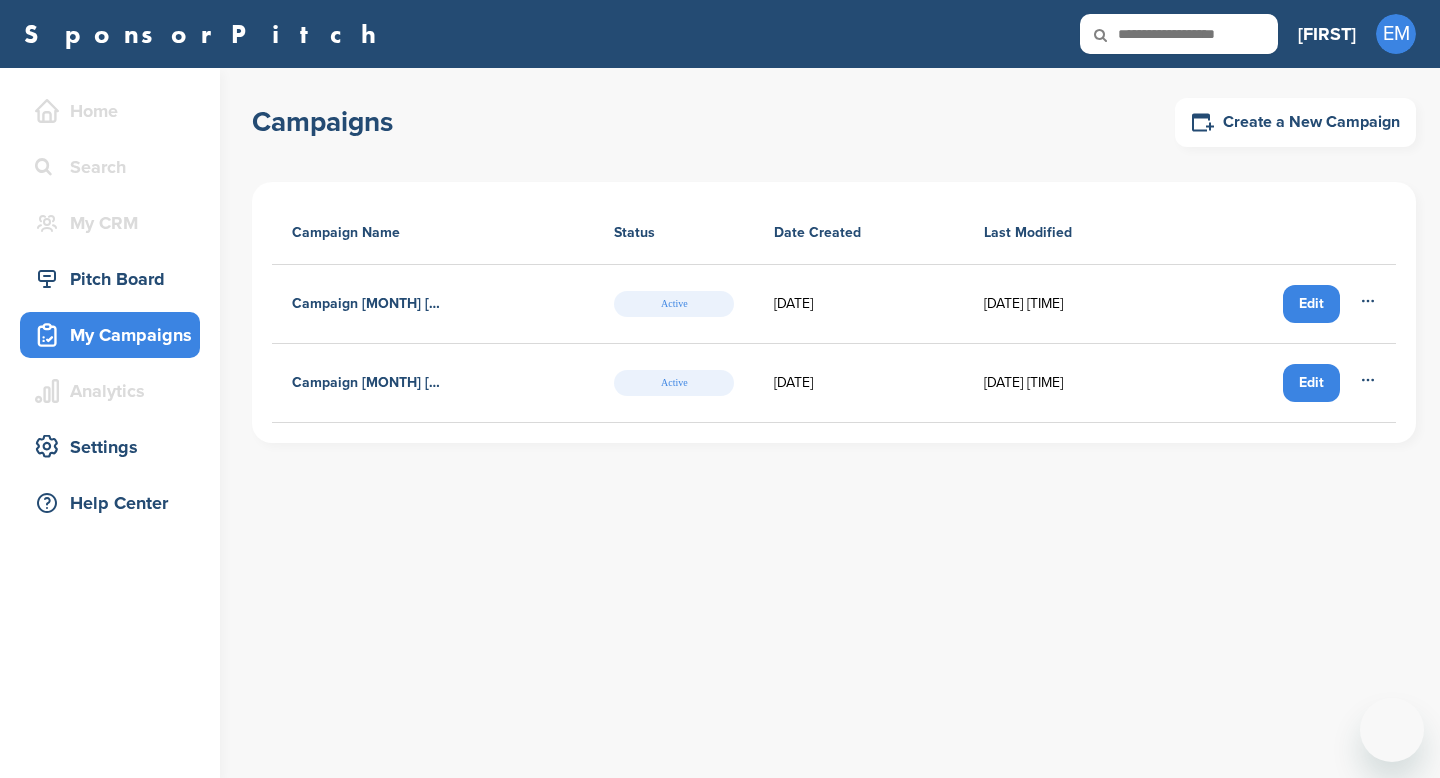 scroll, scrollTop: 0, scrollLeft: 0, axis: both 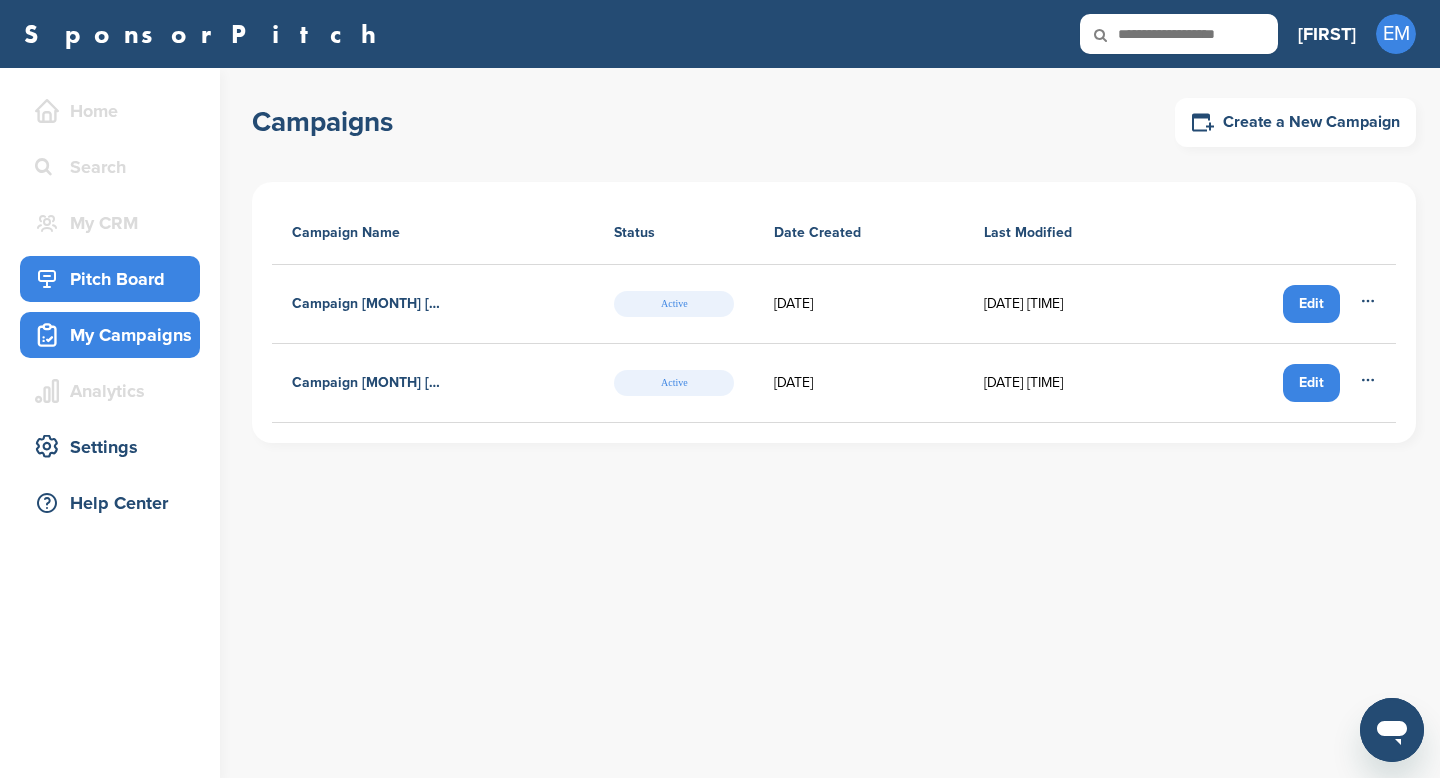 click on "Pitch Board" at bounding box center (115, 279) 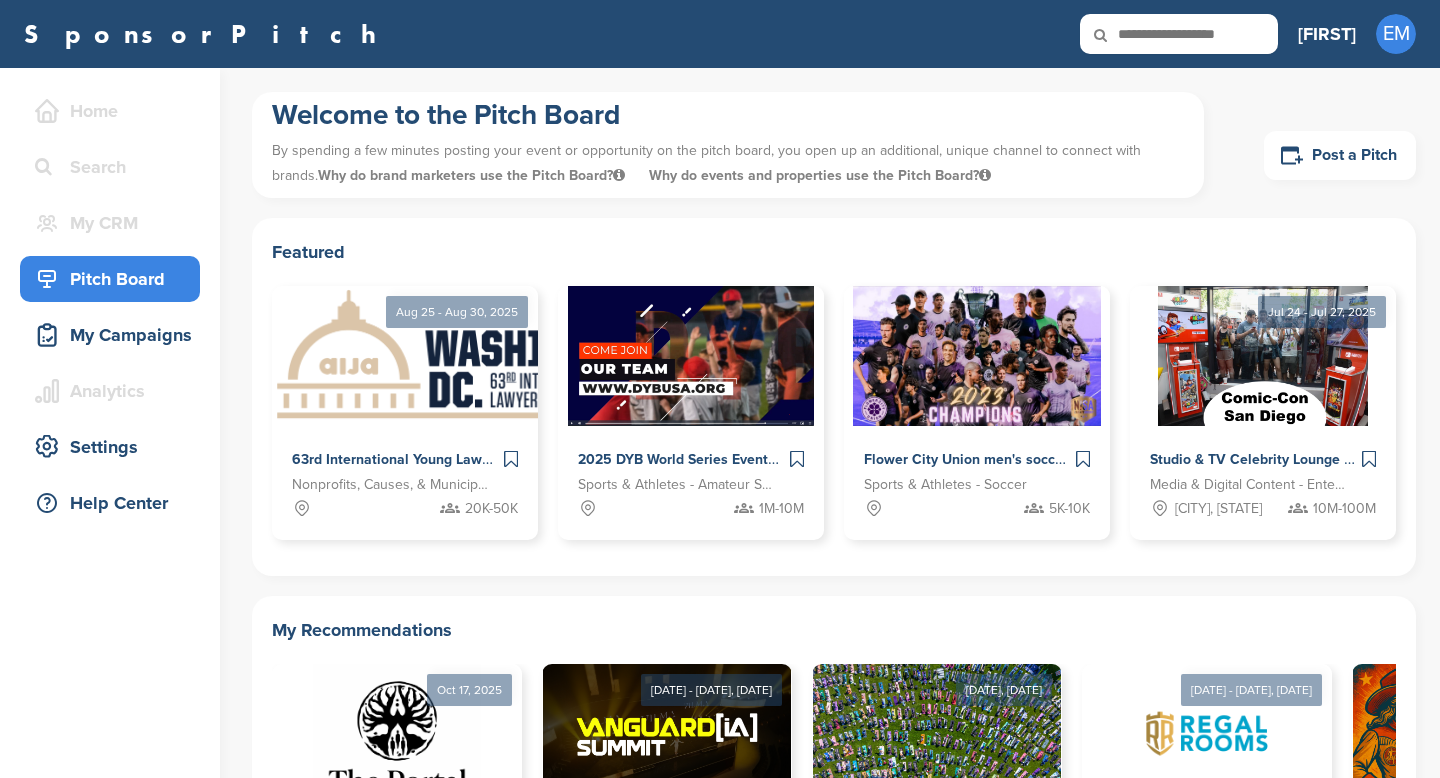 scroll, scrollTop: 0, scrollLeft: 0, axis: both 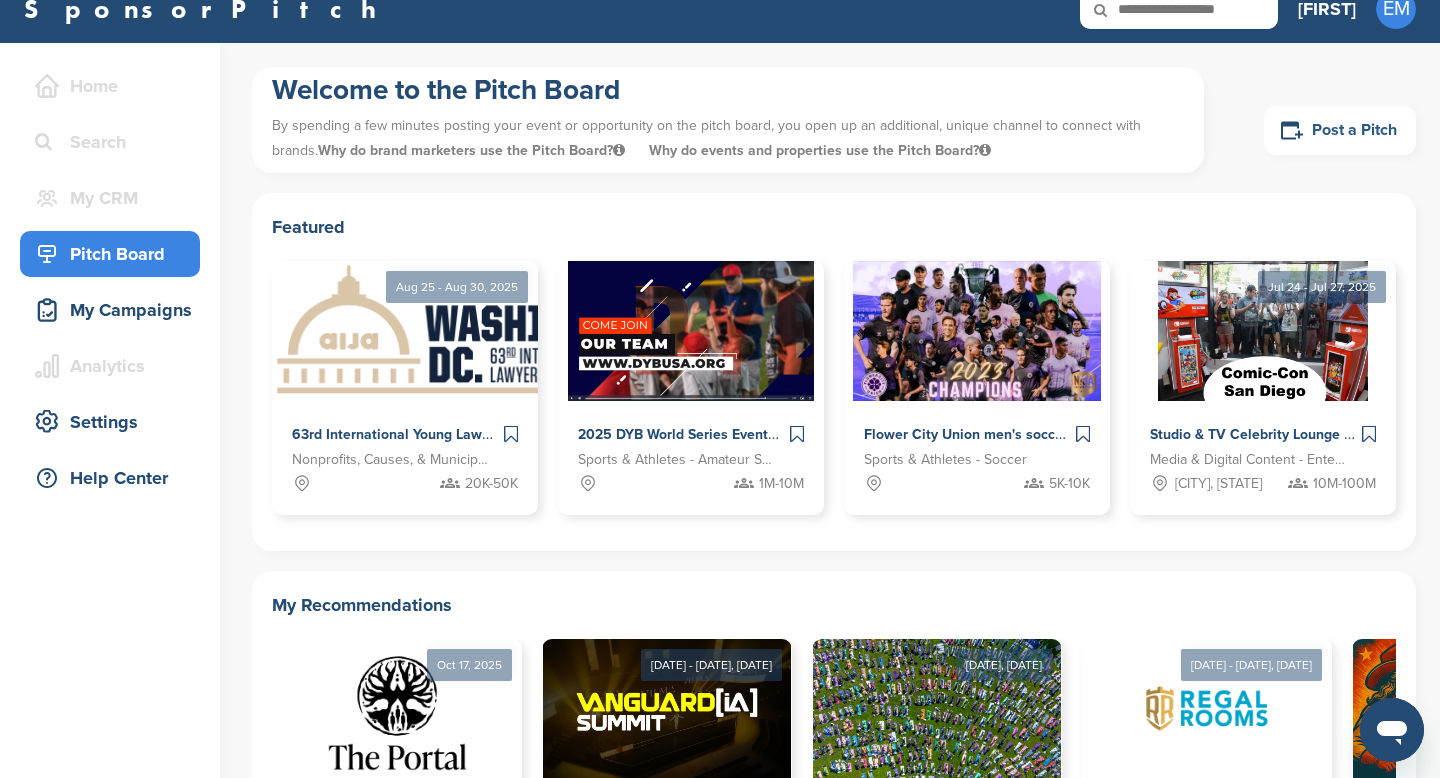 click on "Post a Pitch" at bounding box center (1340, 130) 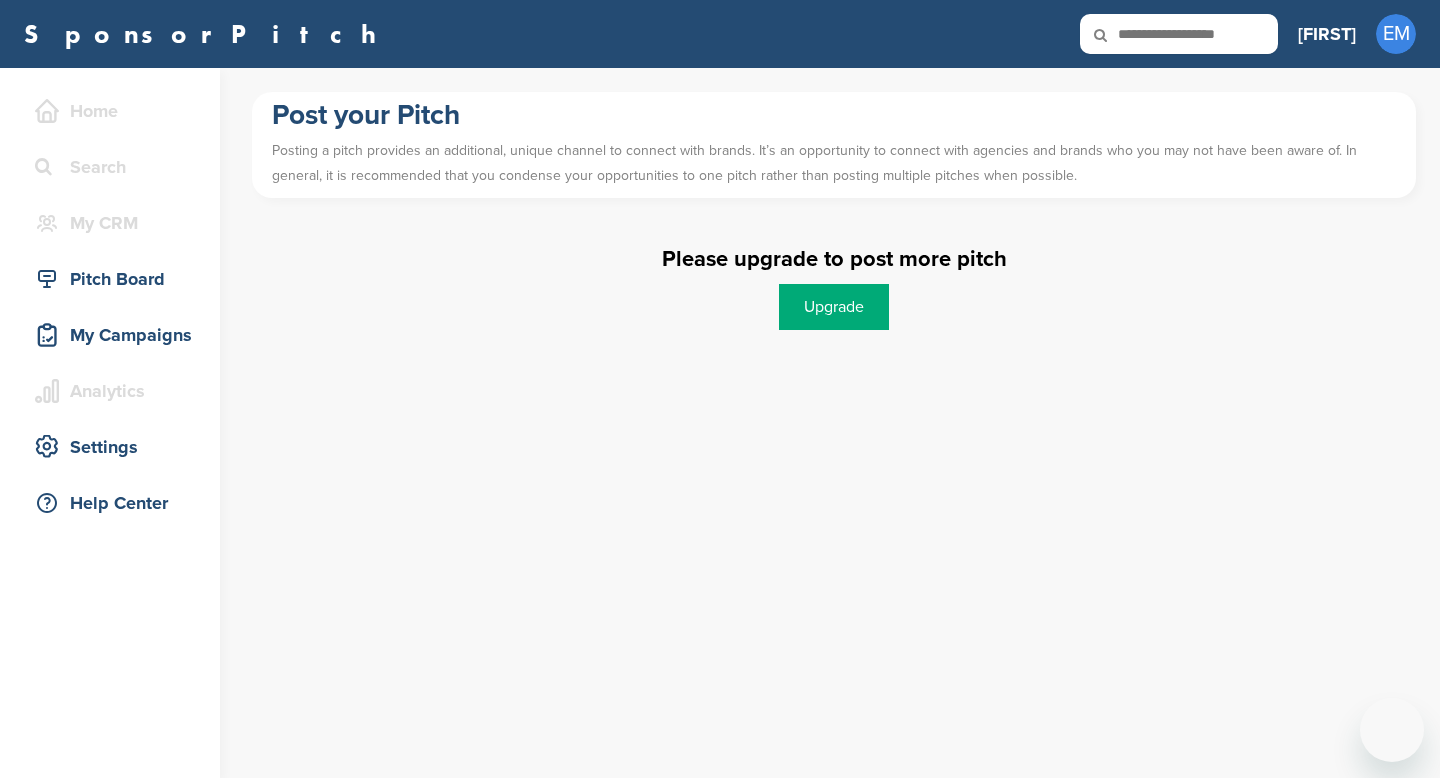 scroll, scrollTop: 0, scrollLeft: 0, axis: both 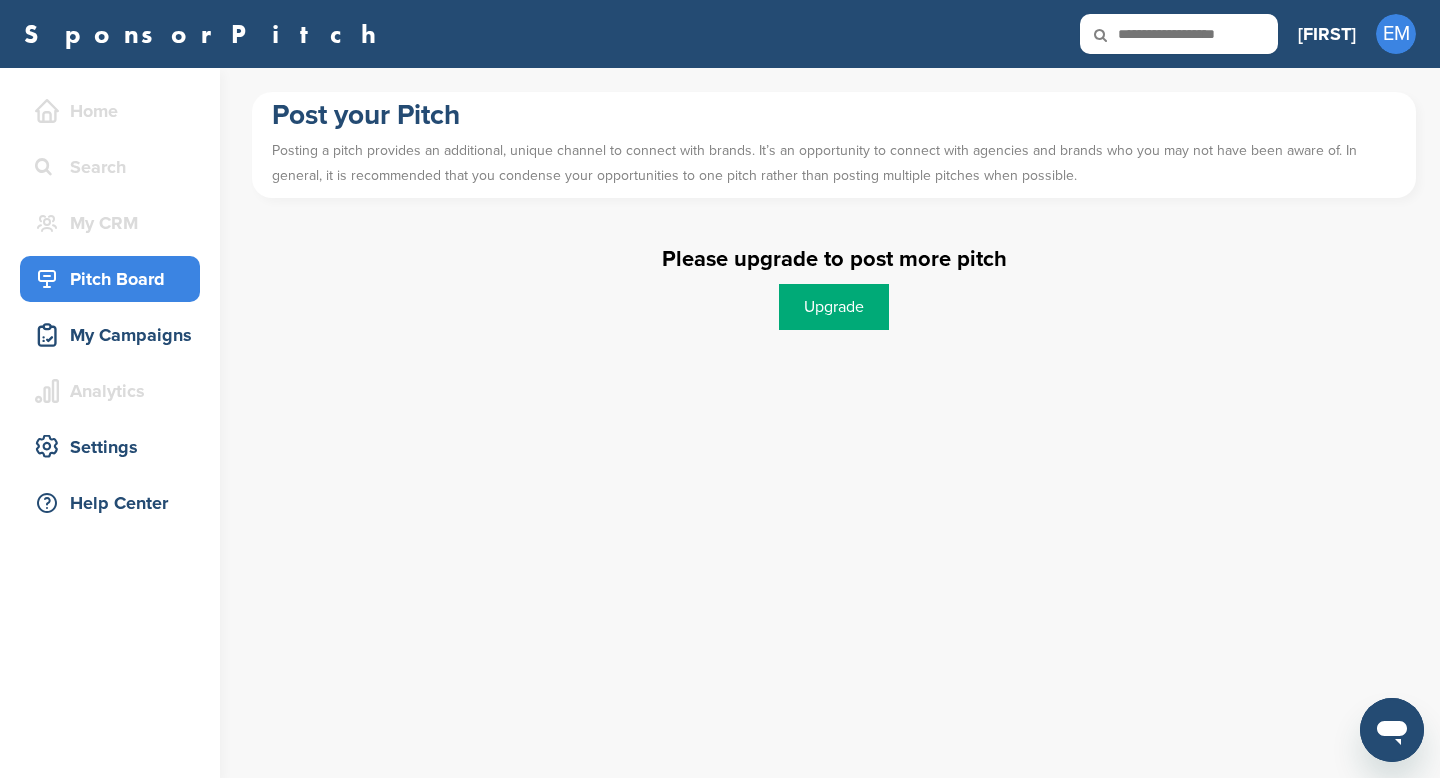 click on "Pitch Board" at bounding box center (115, 279) 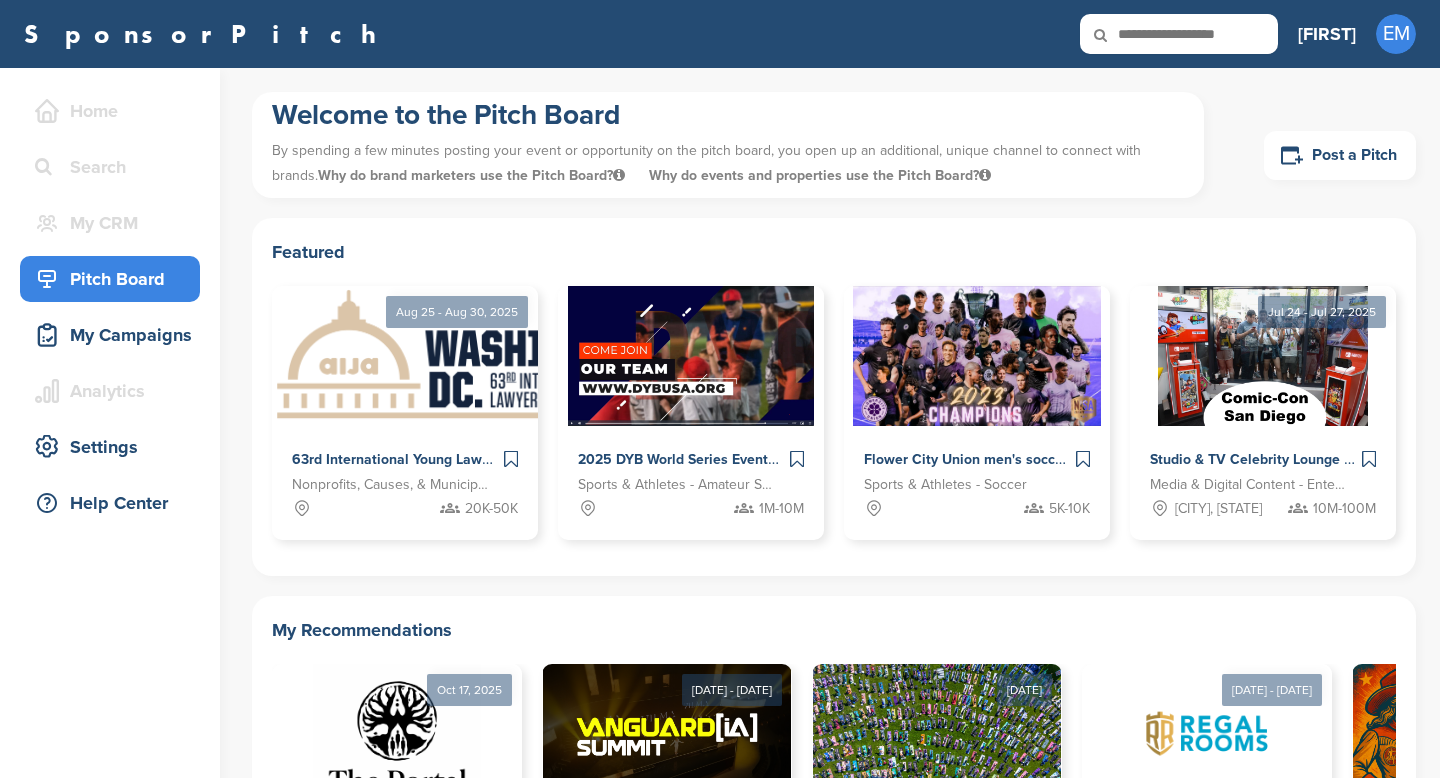 scroll, scrollTop: 0, scrollLeft: 0, axis: both 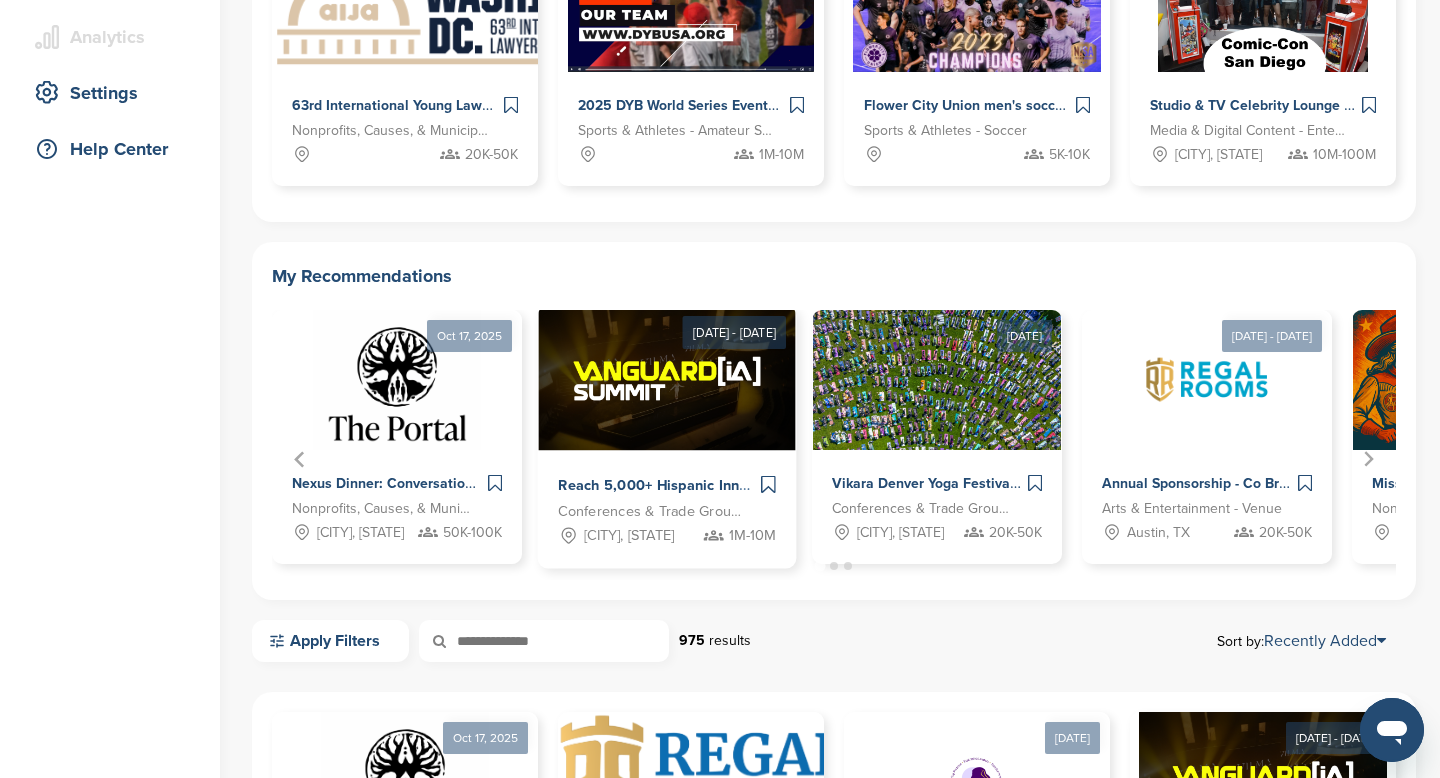 click on "Reach 5,000+ Hispanic Innovators at Vanguardia Summit" at bounding box center (750, 486) 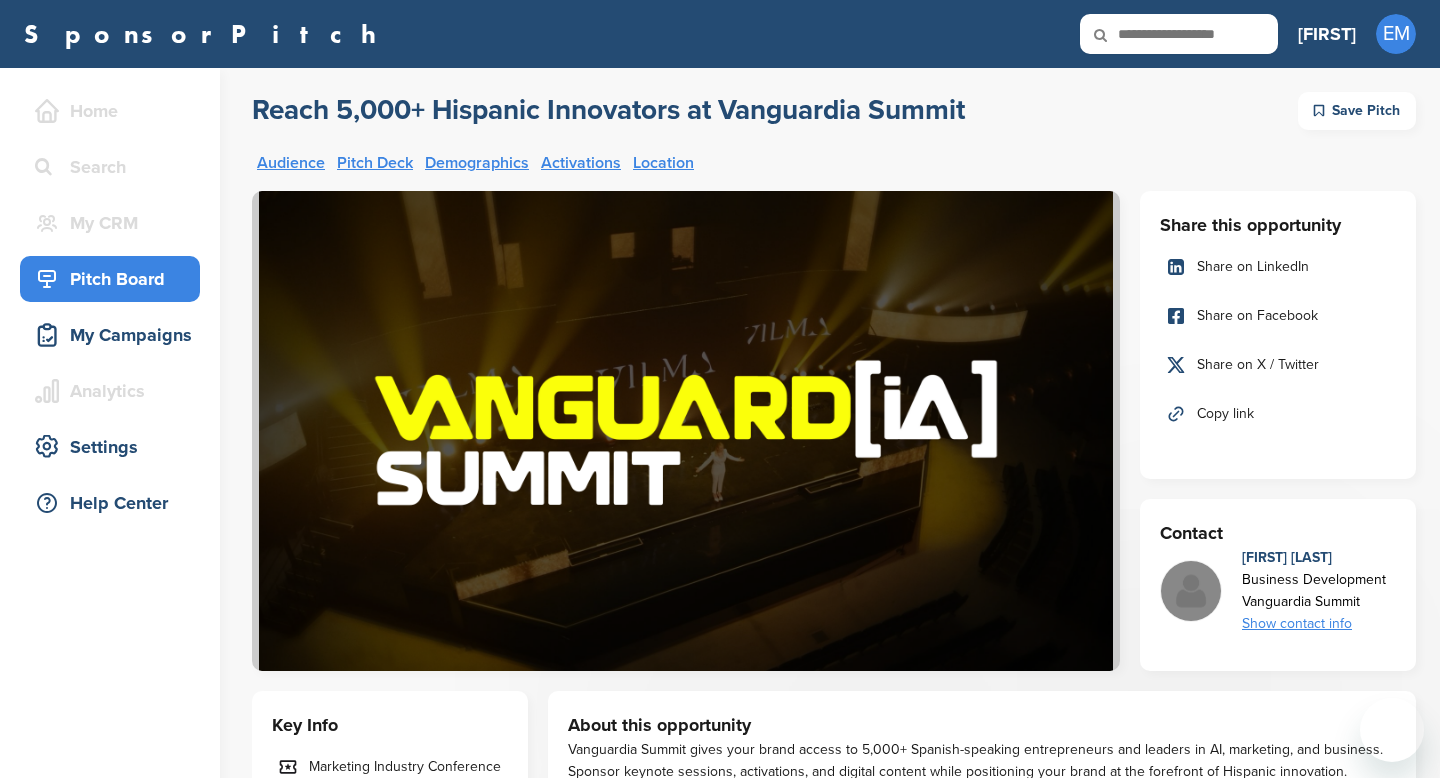 scroll, scrollTop: 0, scrollLeft: 0, axis: both 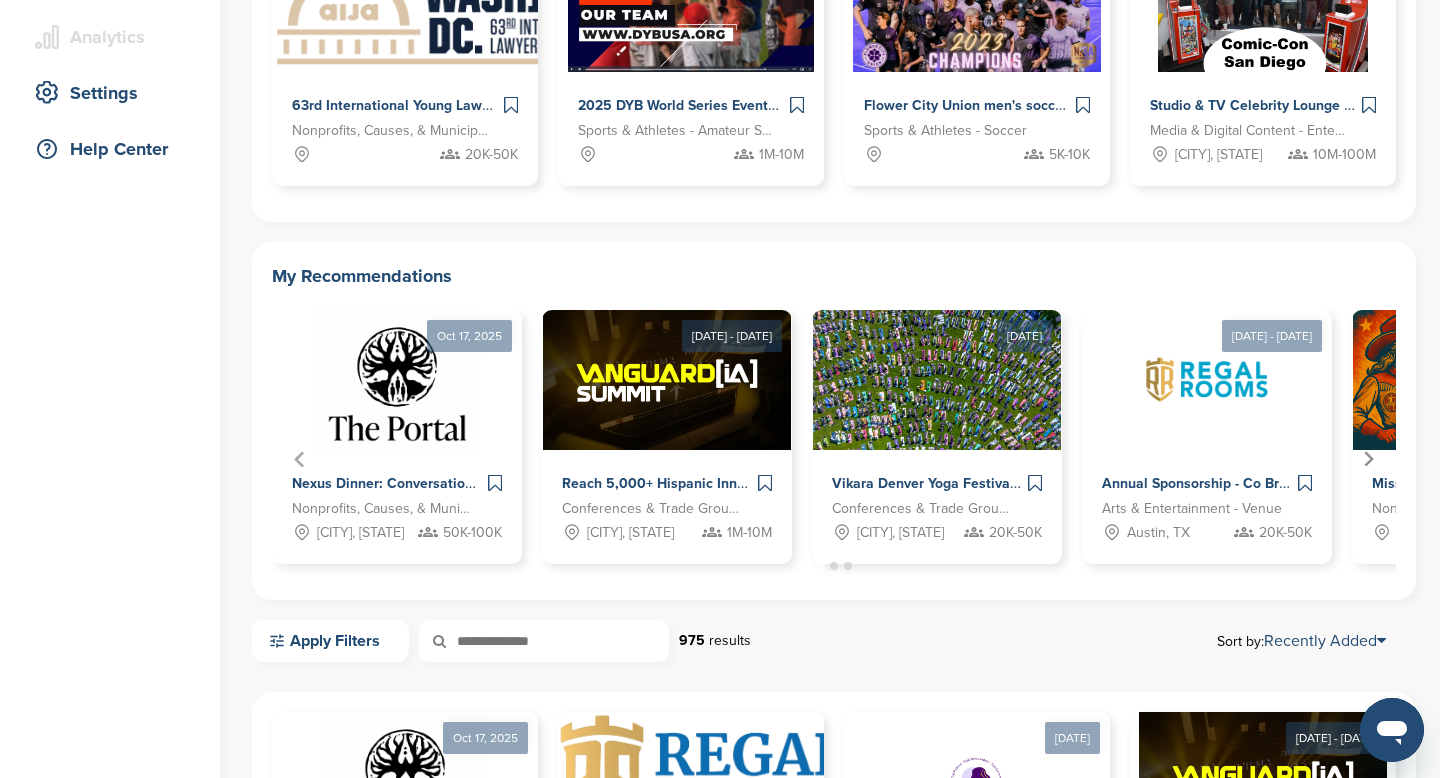 click 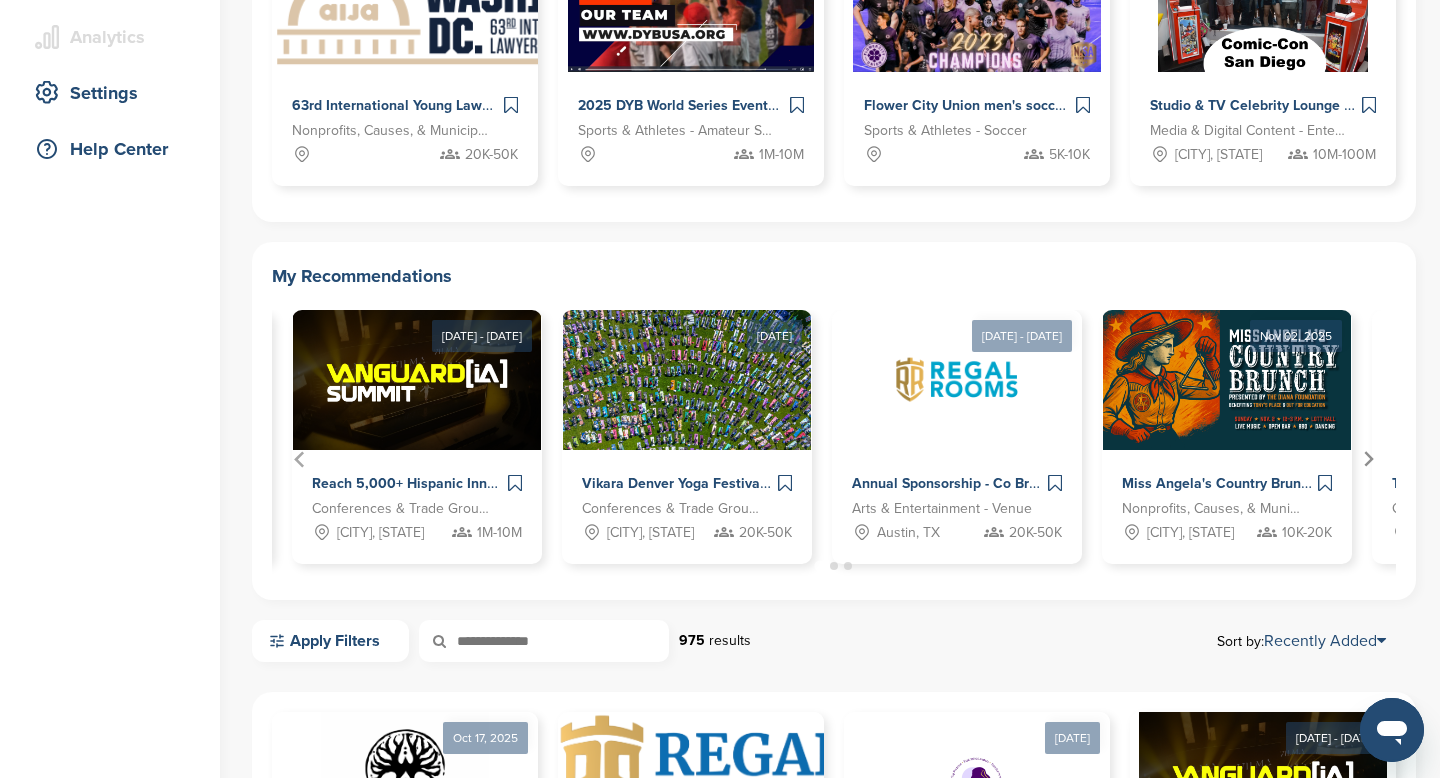 click 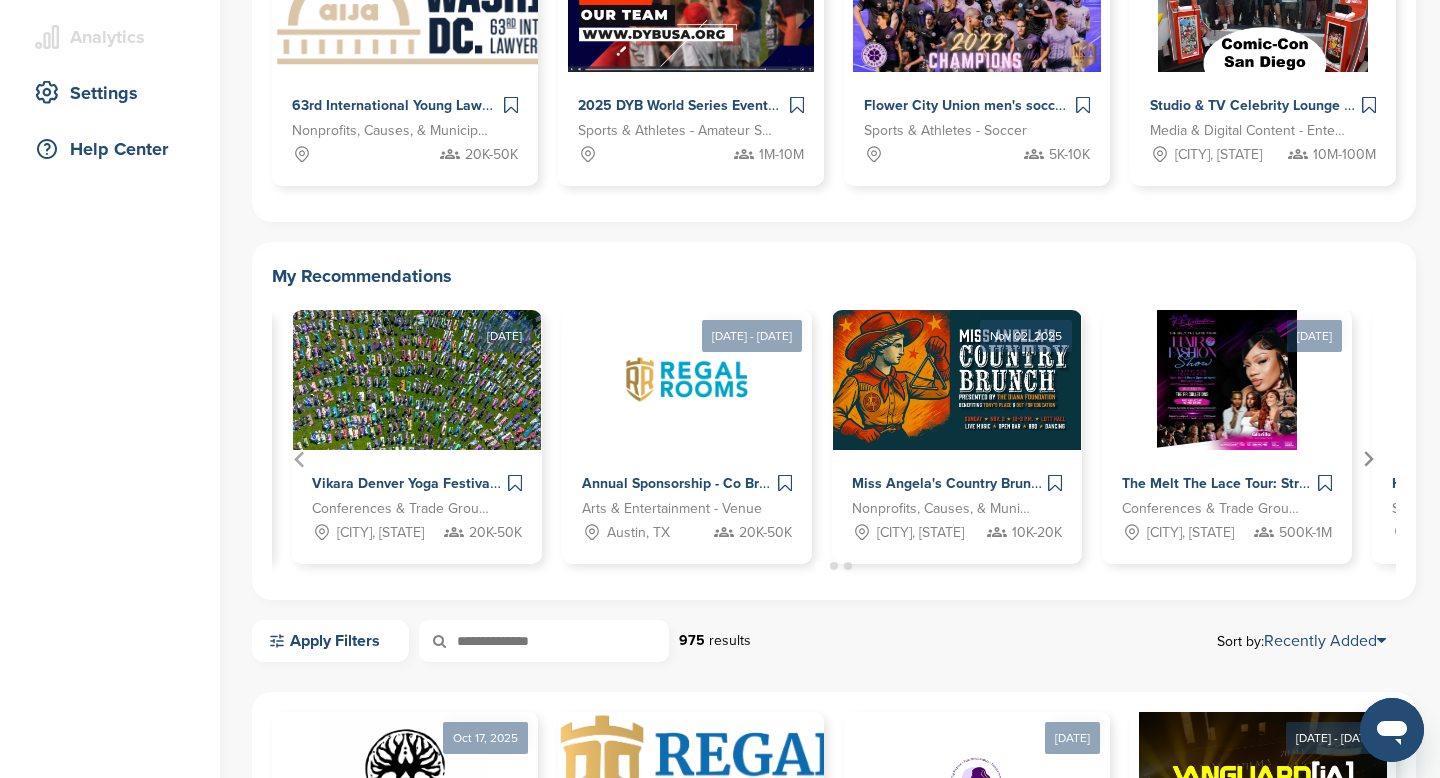 click 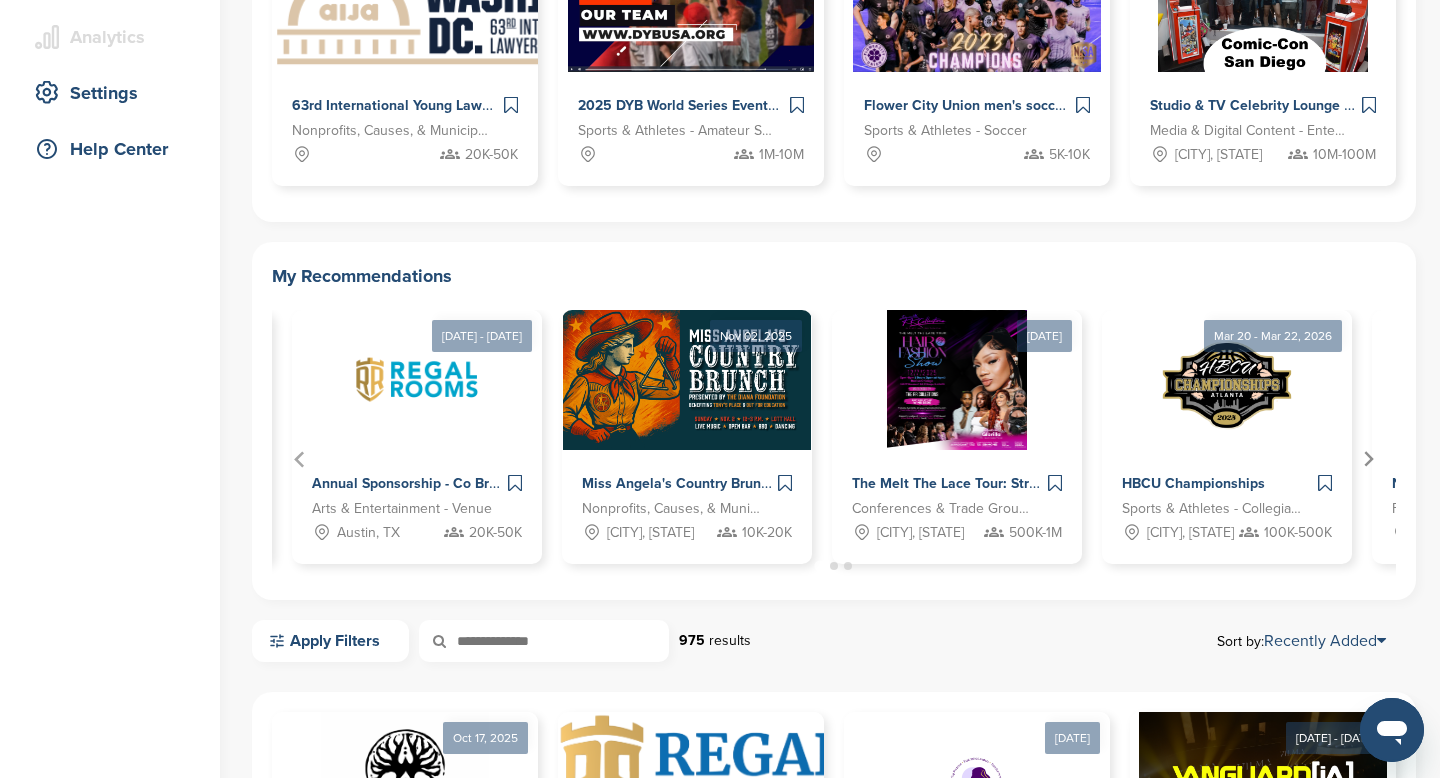 scroll, scrollTop: 0, scrollLeft: 0, axis: both 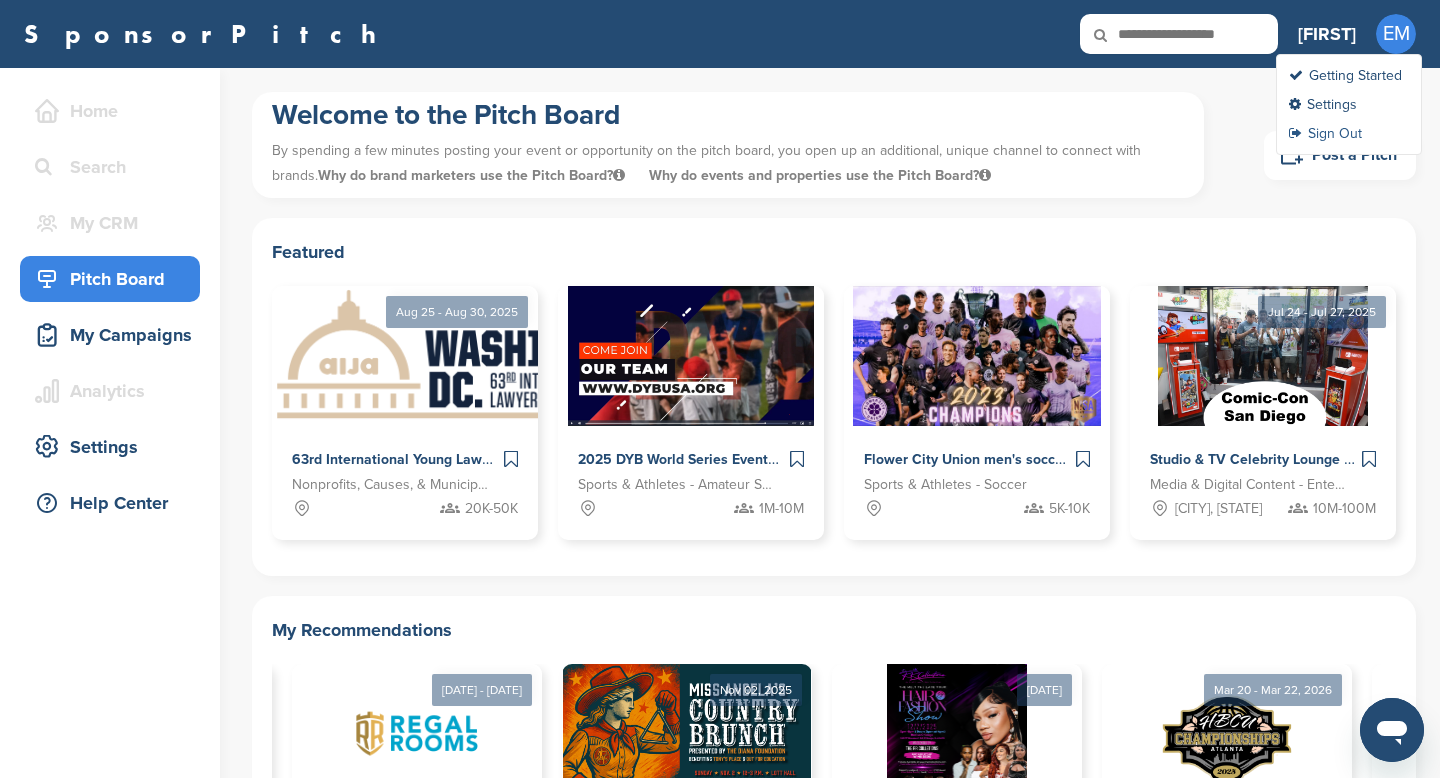 click on "Sign Out" at bounding box center (1325, 133) 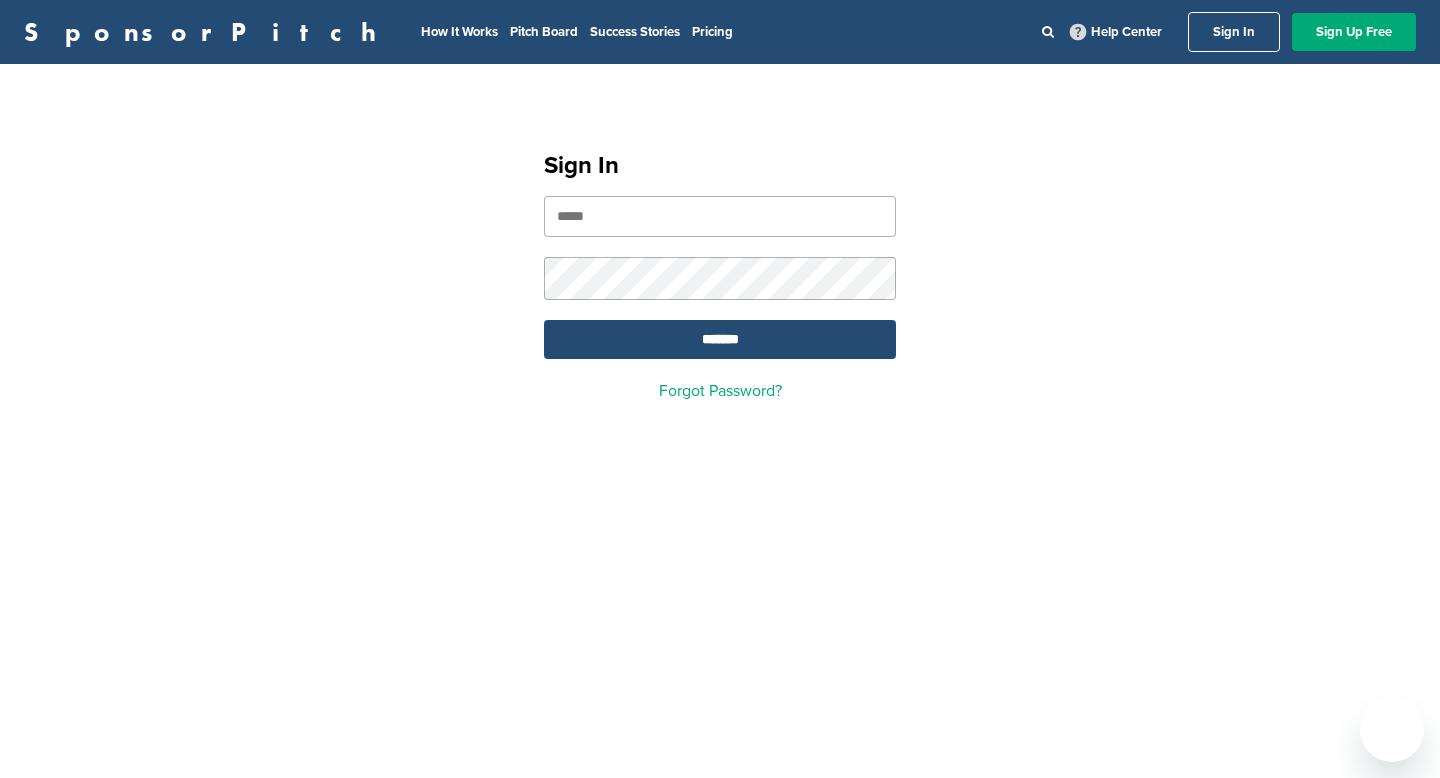 scroll, scrollTop: 0, scrollLeft: 0, axis: both 